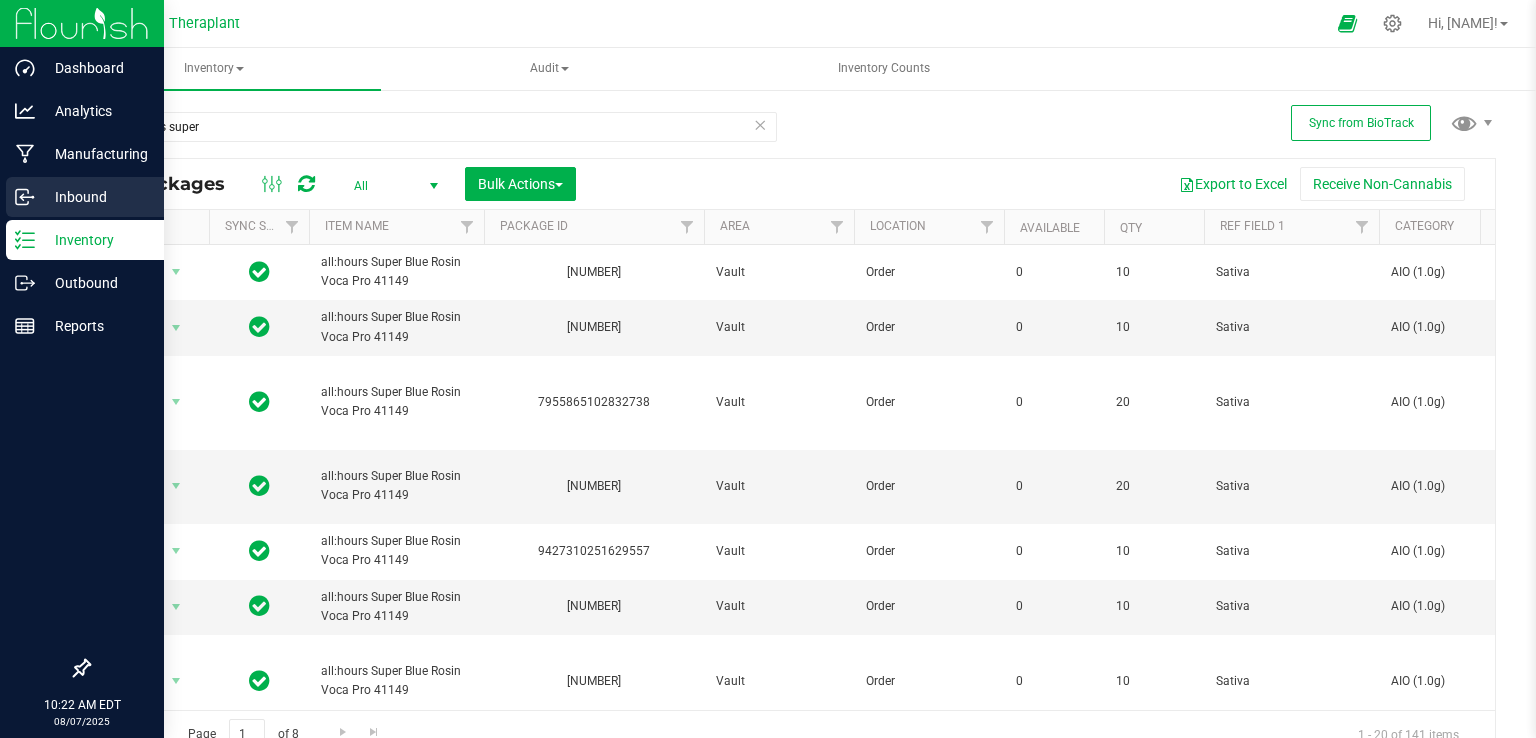 scroll, scrollTop: 0, scrollLeft: 0, axis: both 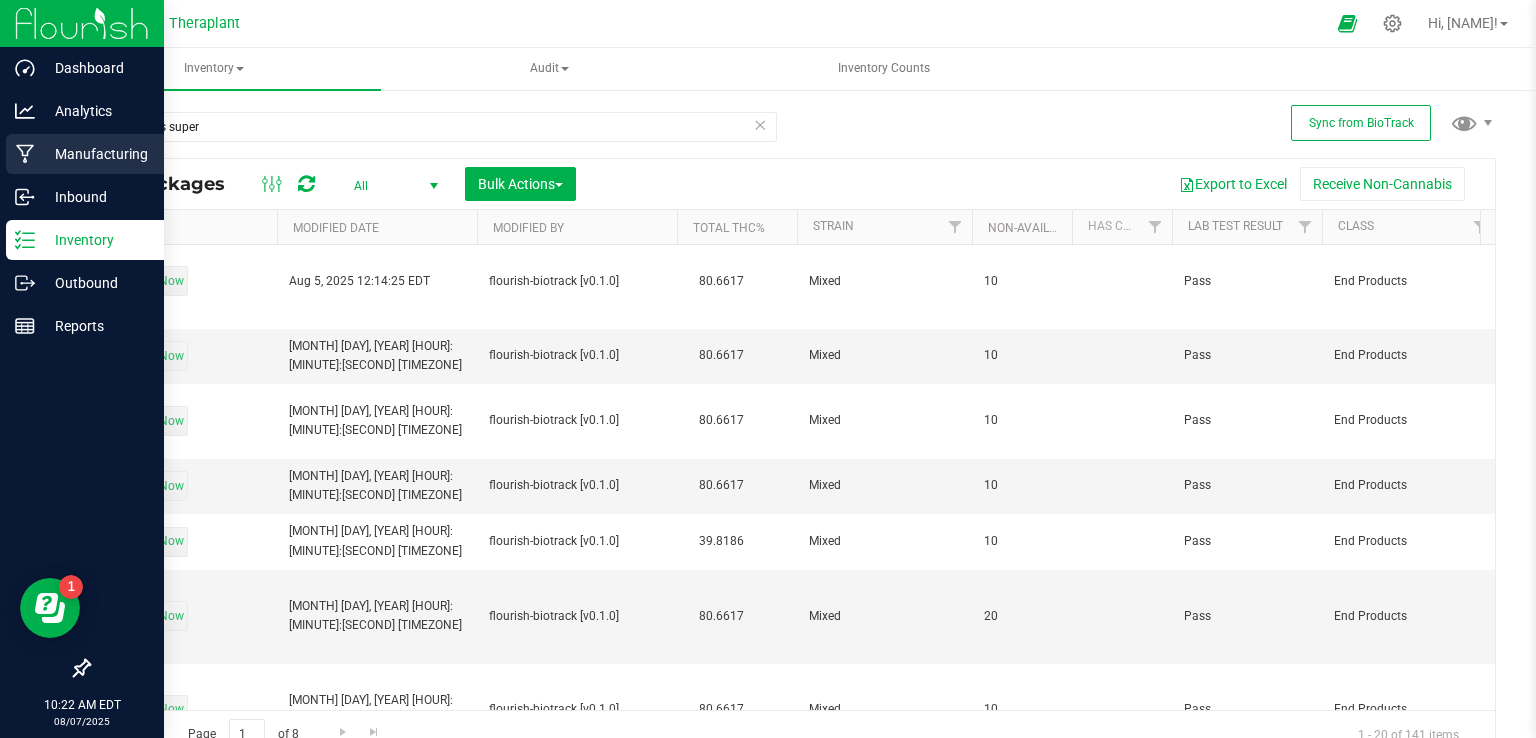 click on "Manufacturing" at bounding box center [95, 154] 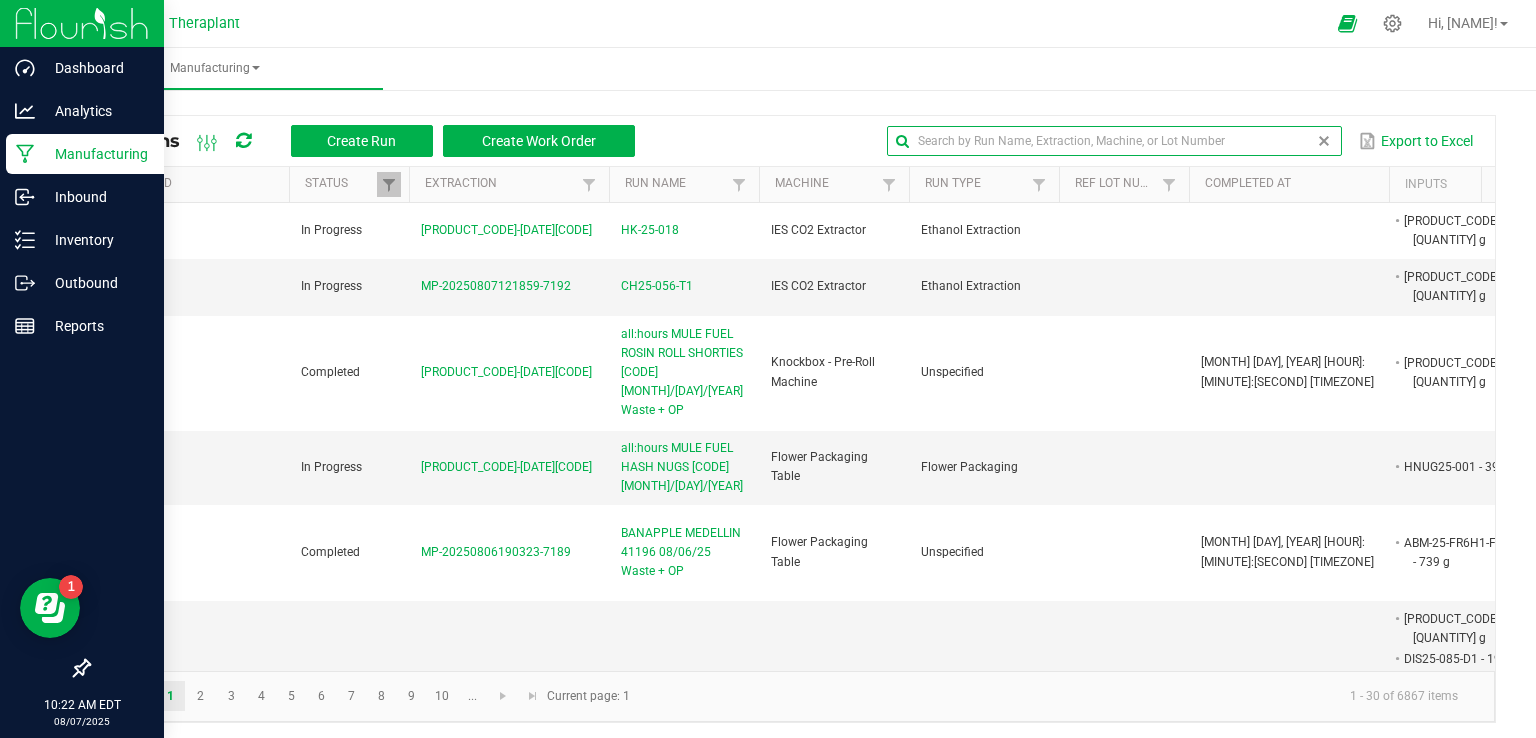 click at bounding box center (1114, 141) 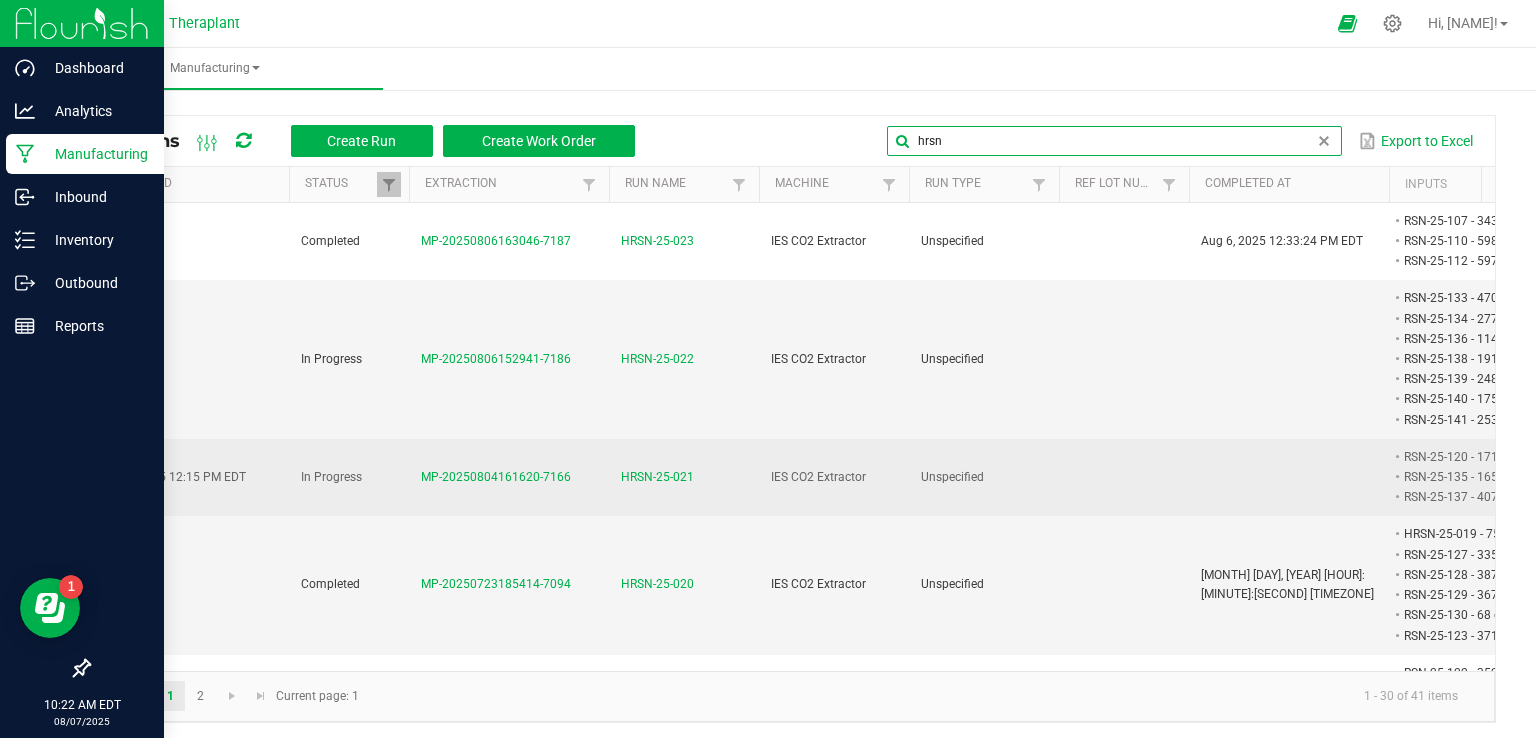 type on "hrsn" 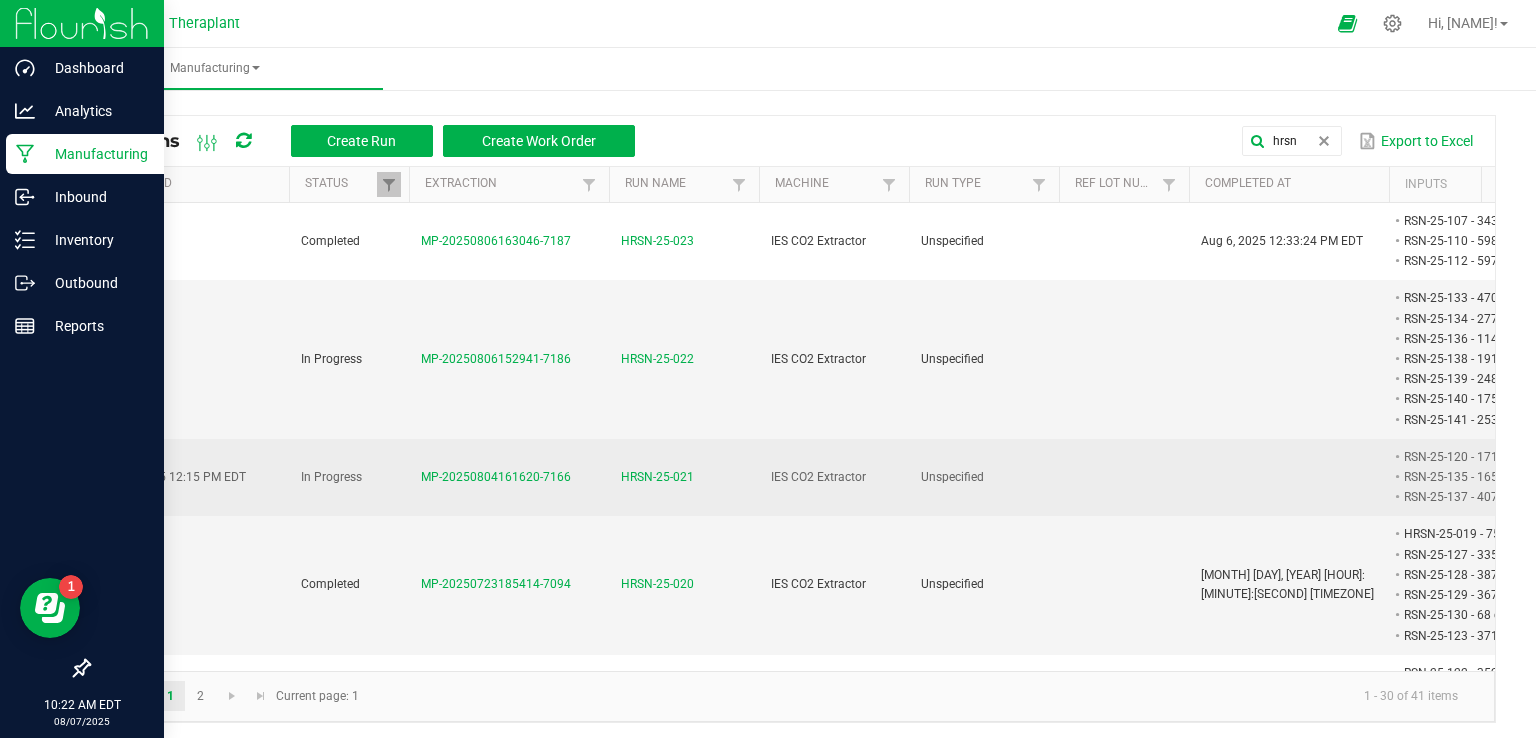 click on "HRSN-25-021" at bounding box center (657, 477) 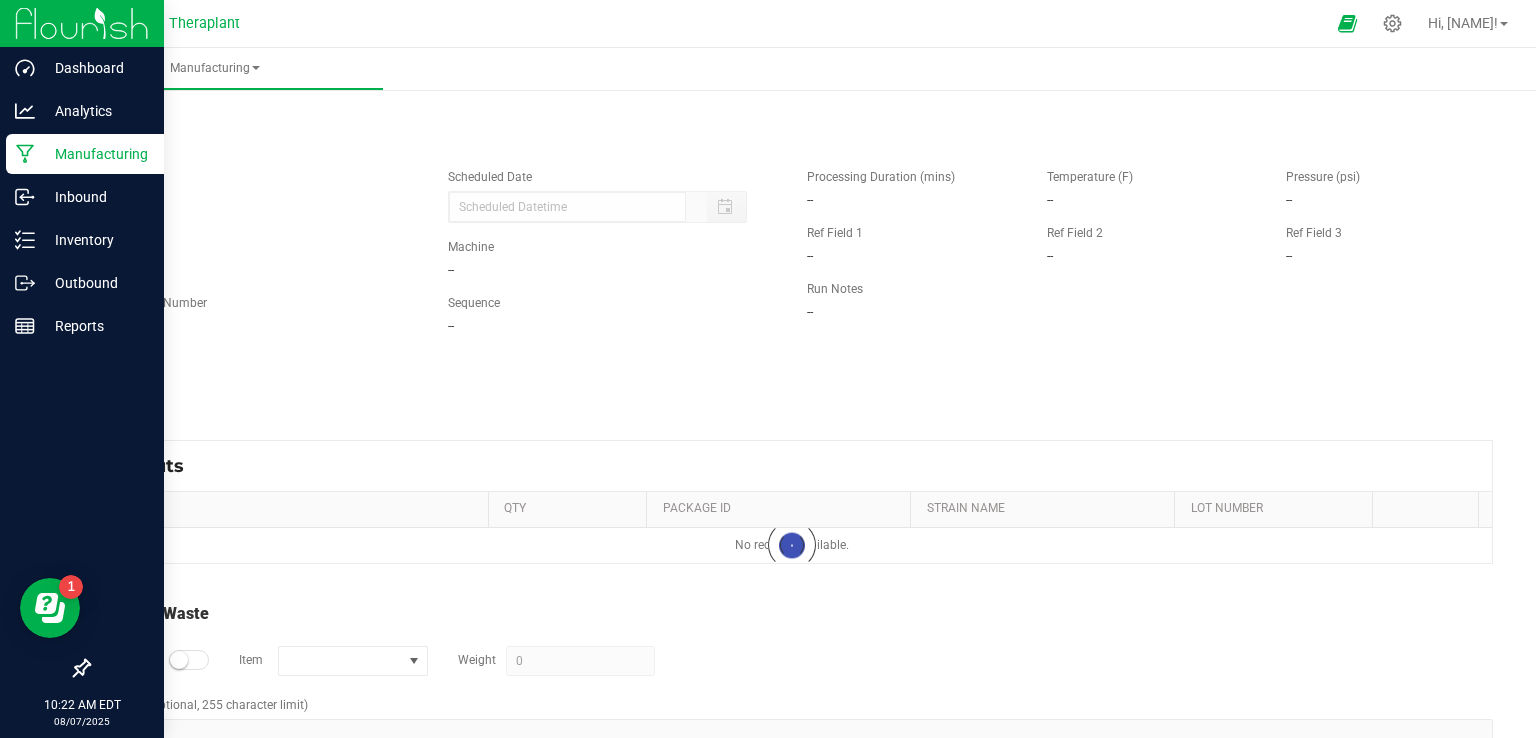 type on "[MONTH]/[DAY]/[YEAR] [HOUR]:[MINUTE] [TIMEZONE]" 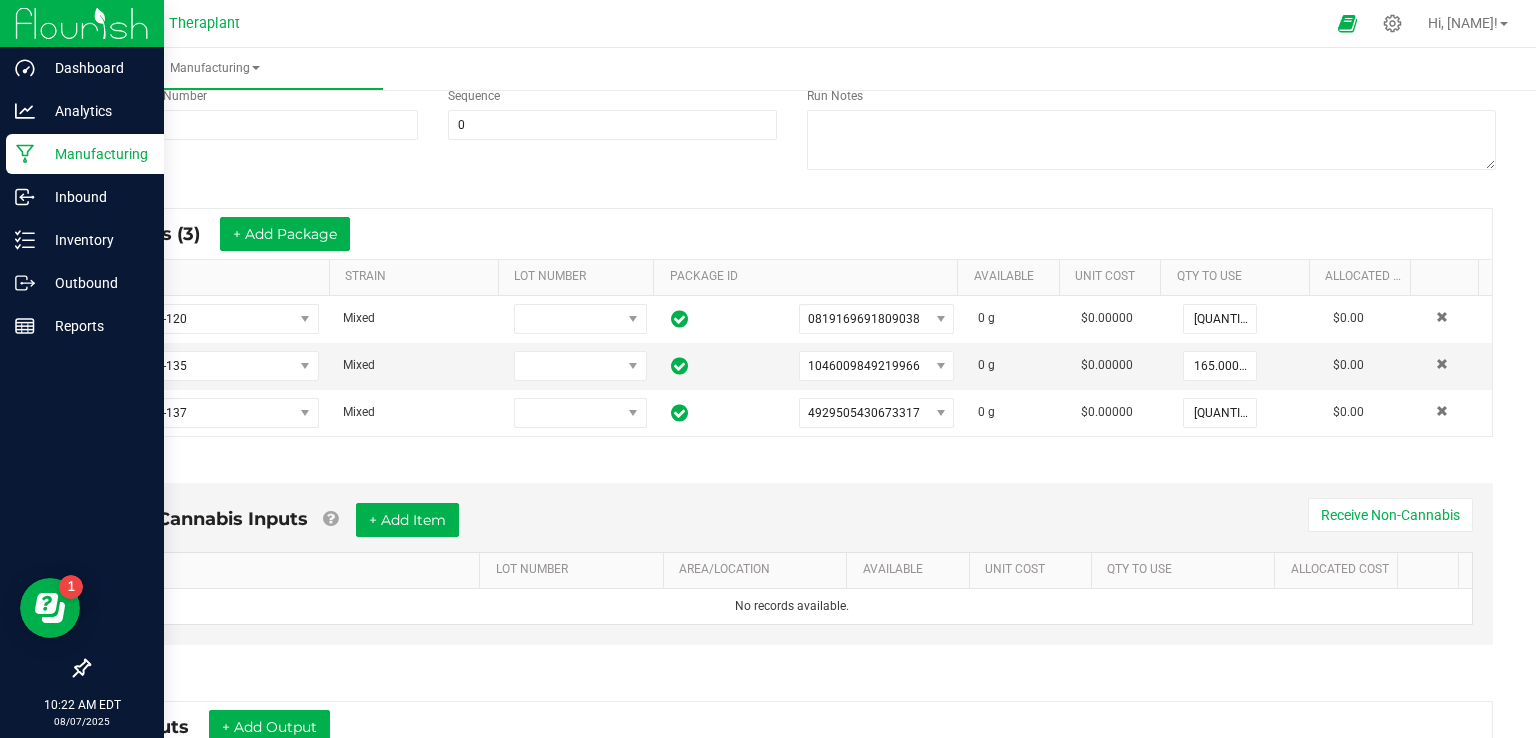 scroll, scrollTop: 568, scrollLeft: 0, axis: vertical 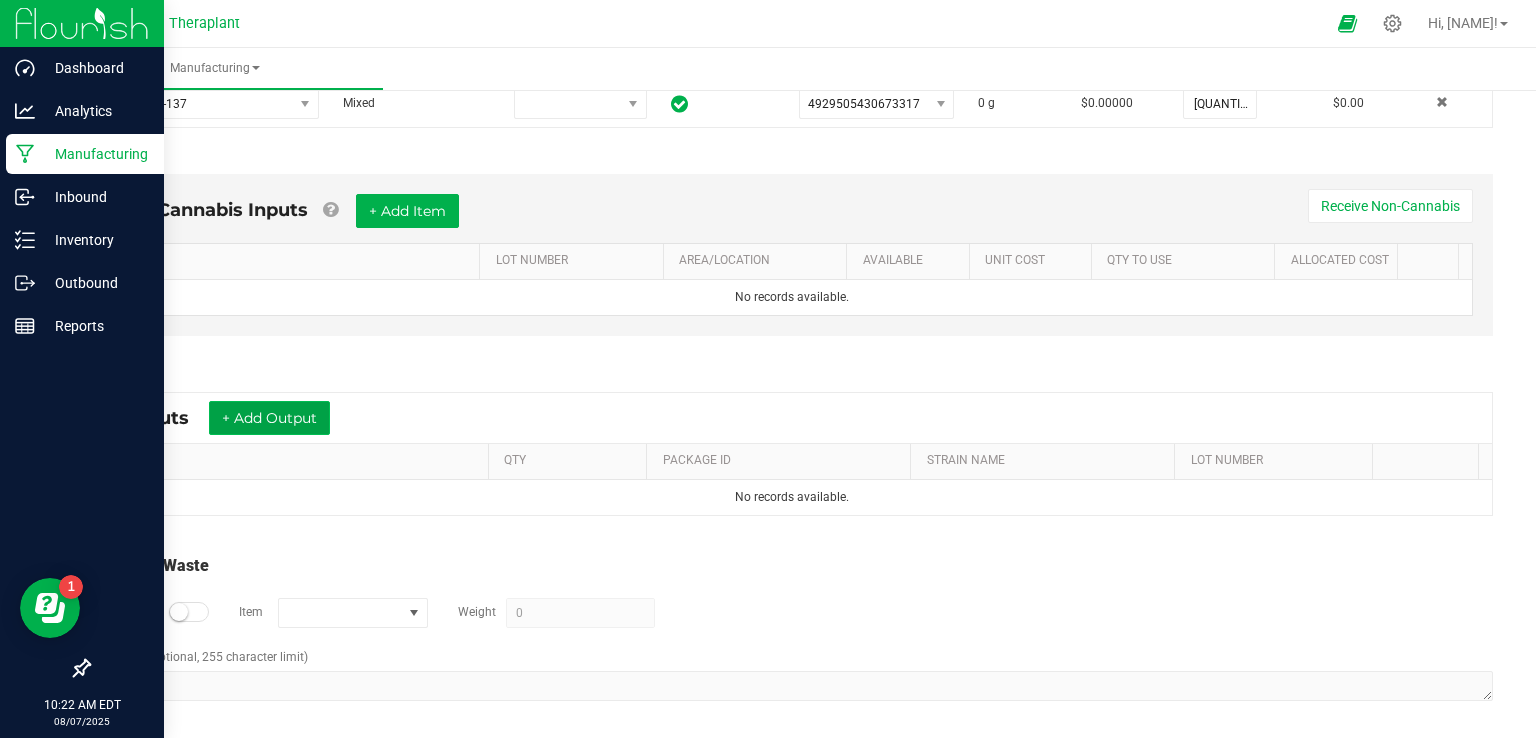 click on "+ Add Output" at bounding box center [269, 418] 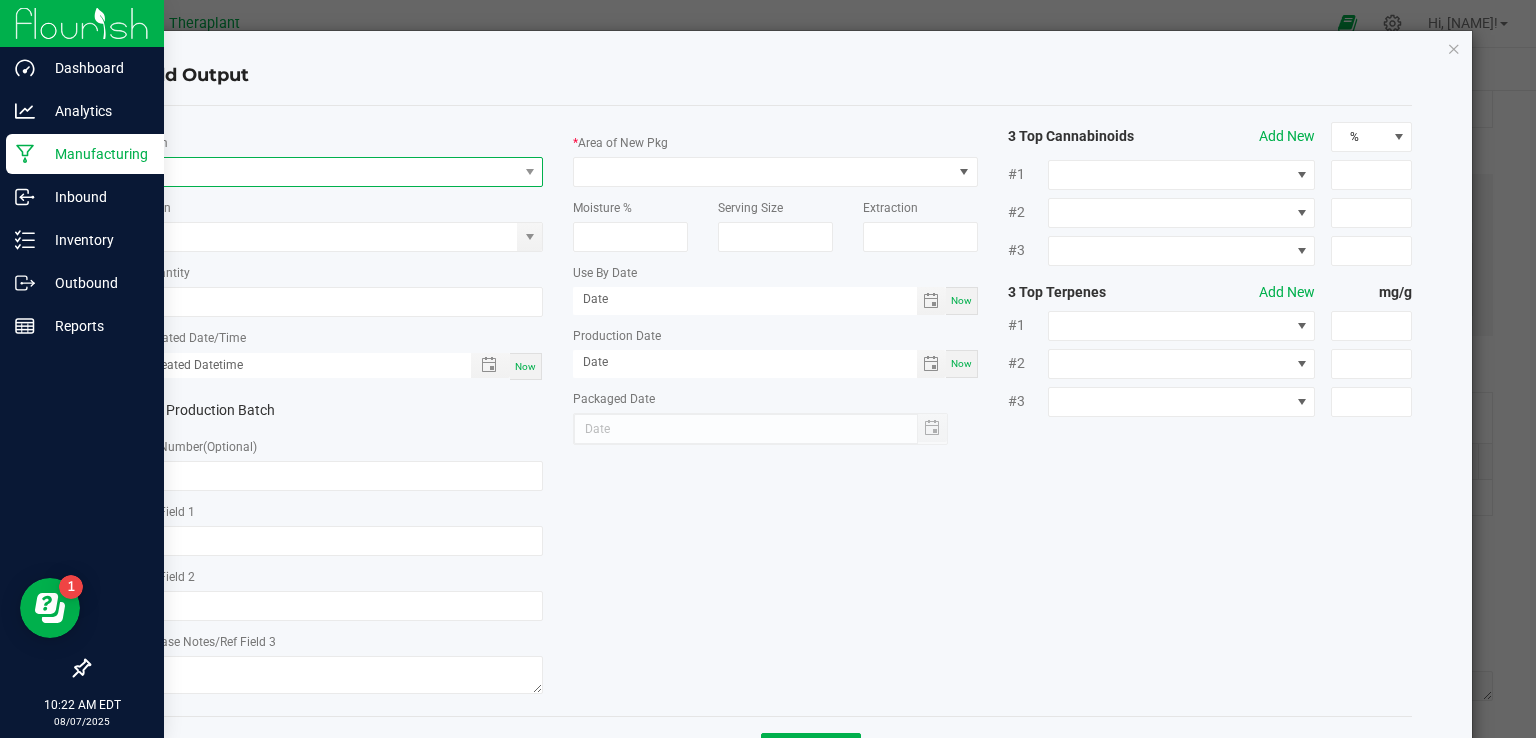 click at bounding box center [329, 172] 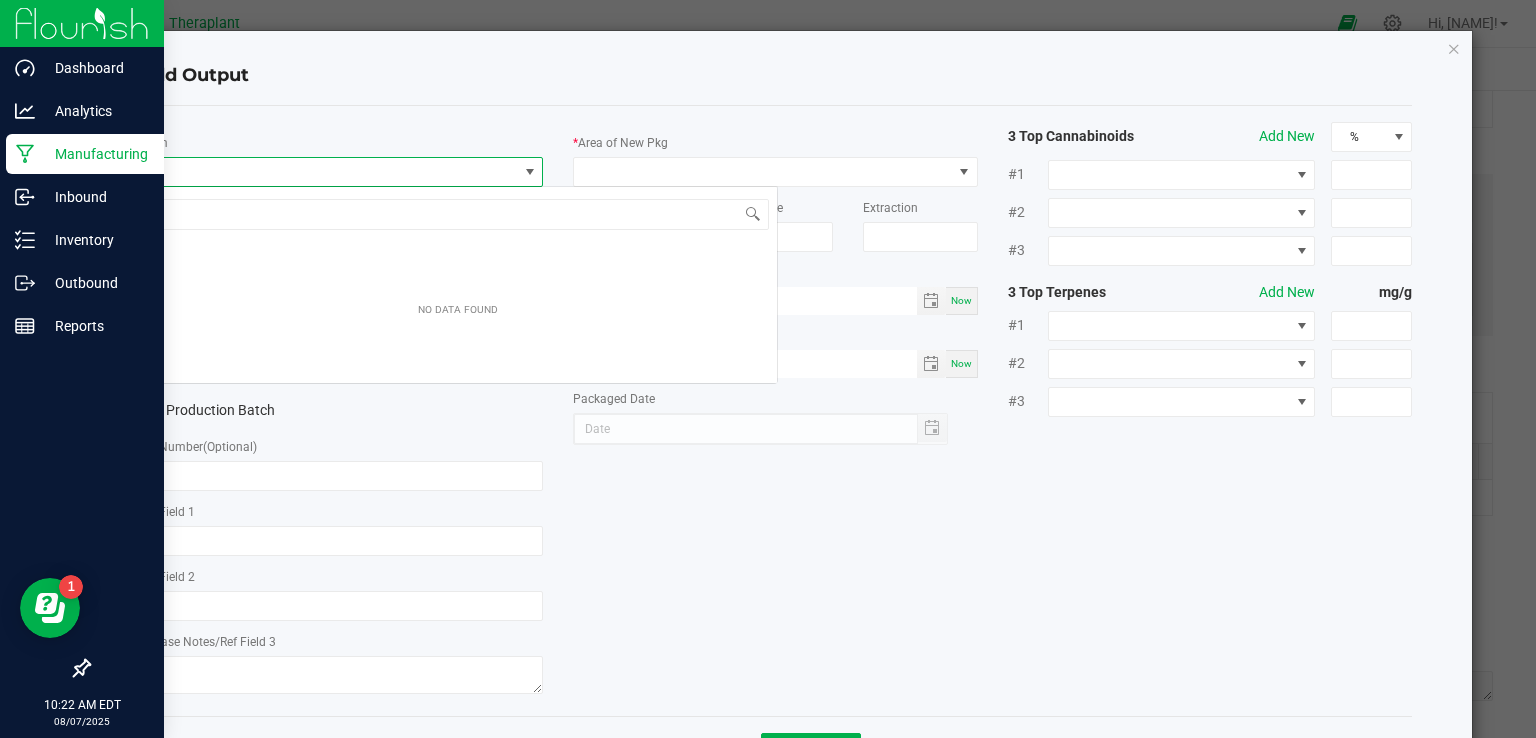 scroll, scrollTop: 99970, scrollLeft: 99600, axis: both 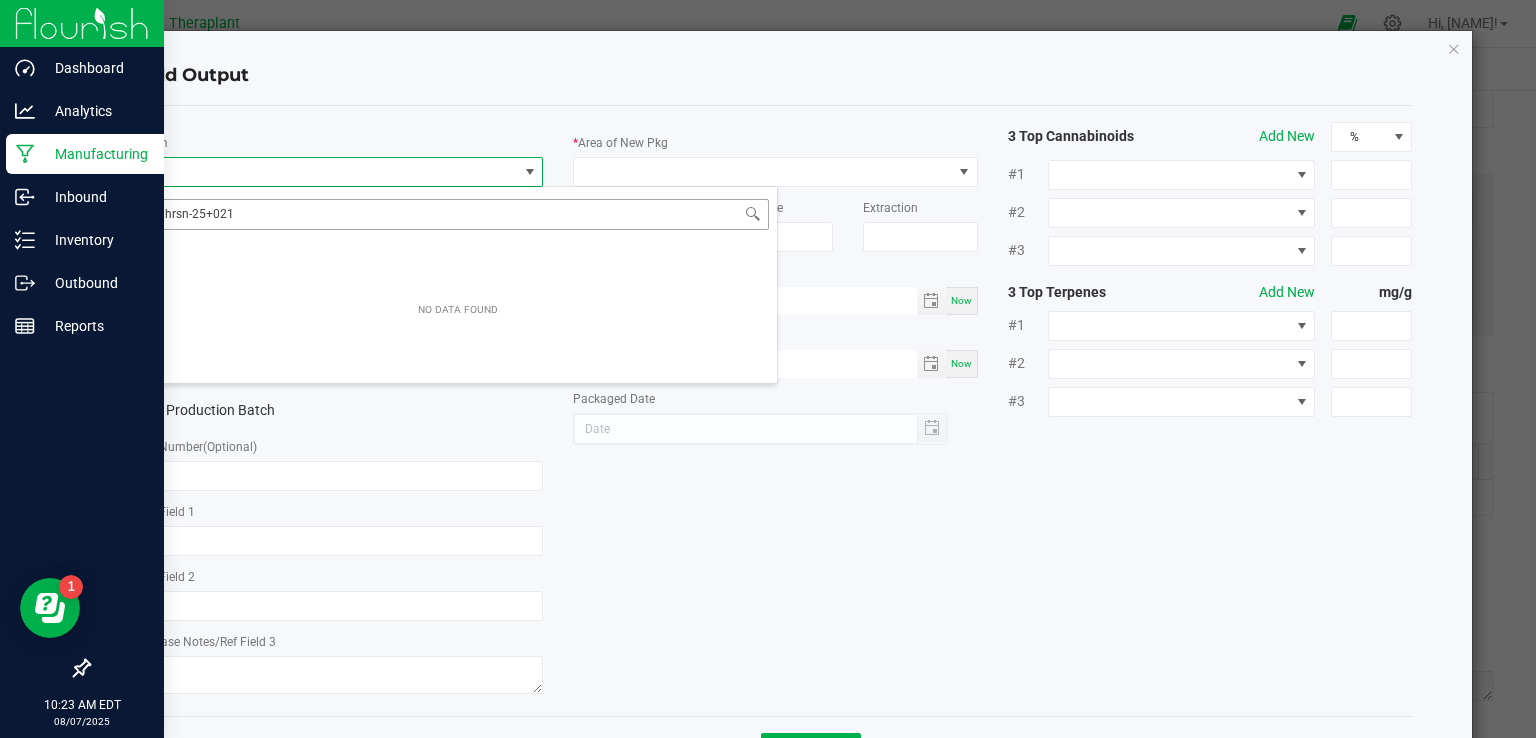 click on "hrsn-25+021" 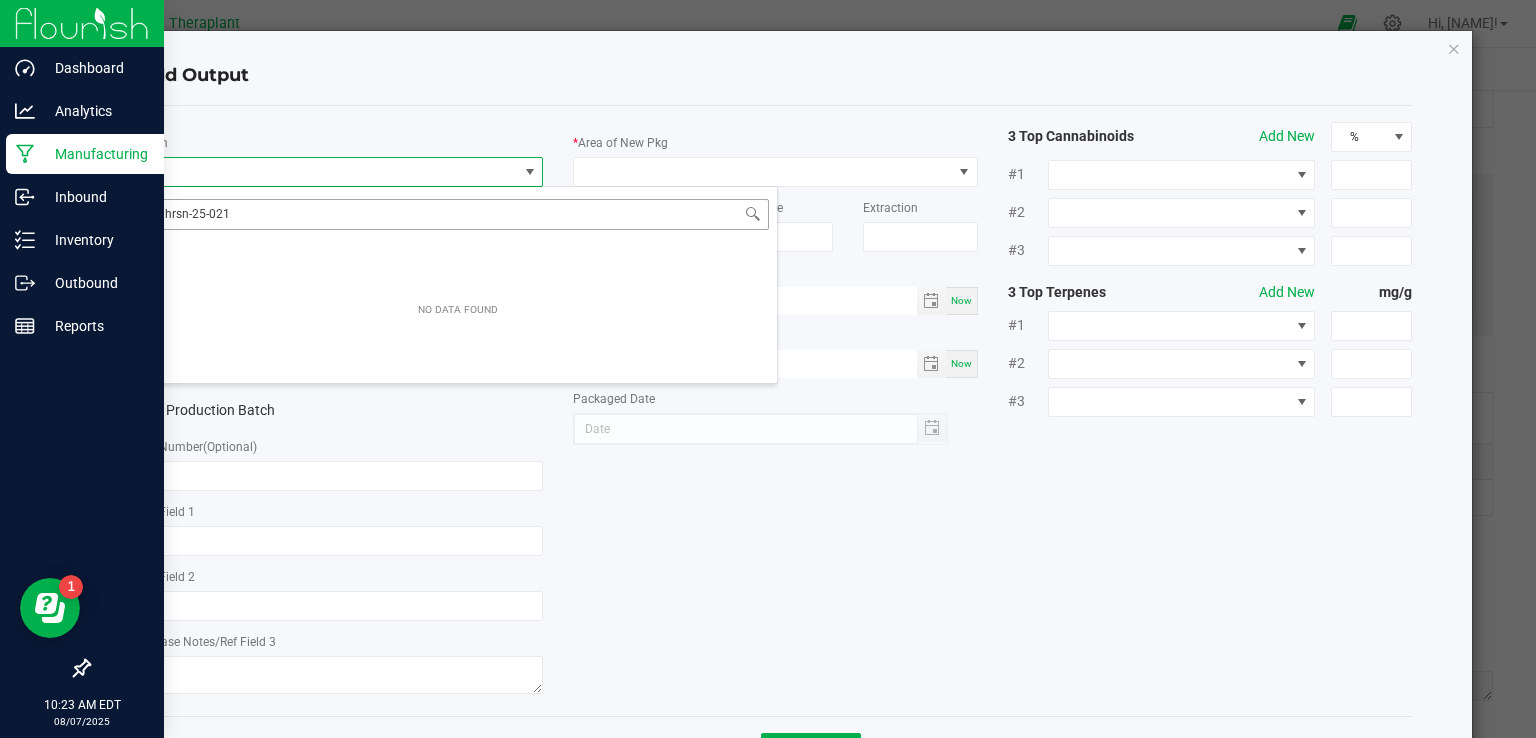 click on "hrsn-25-021" 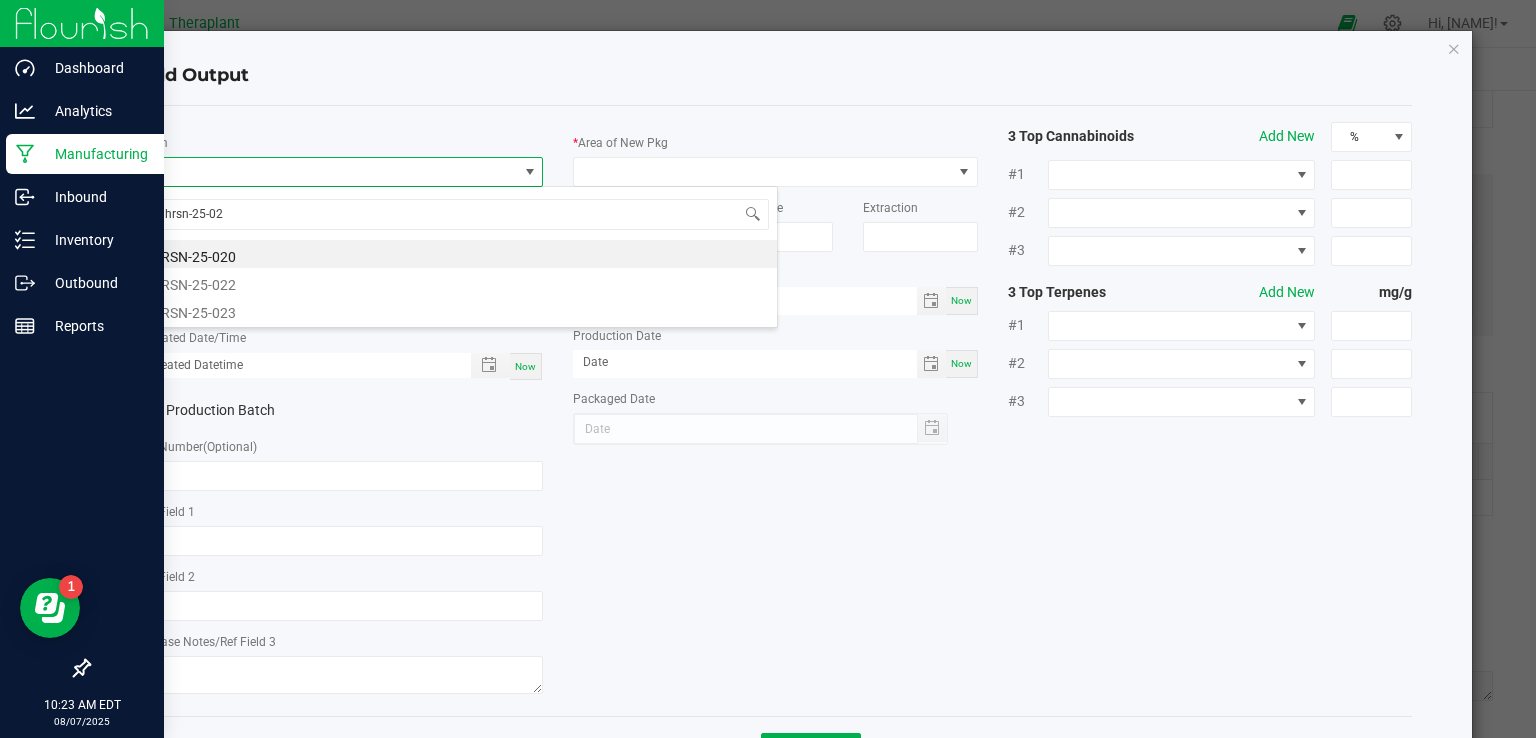 click 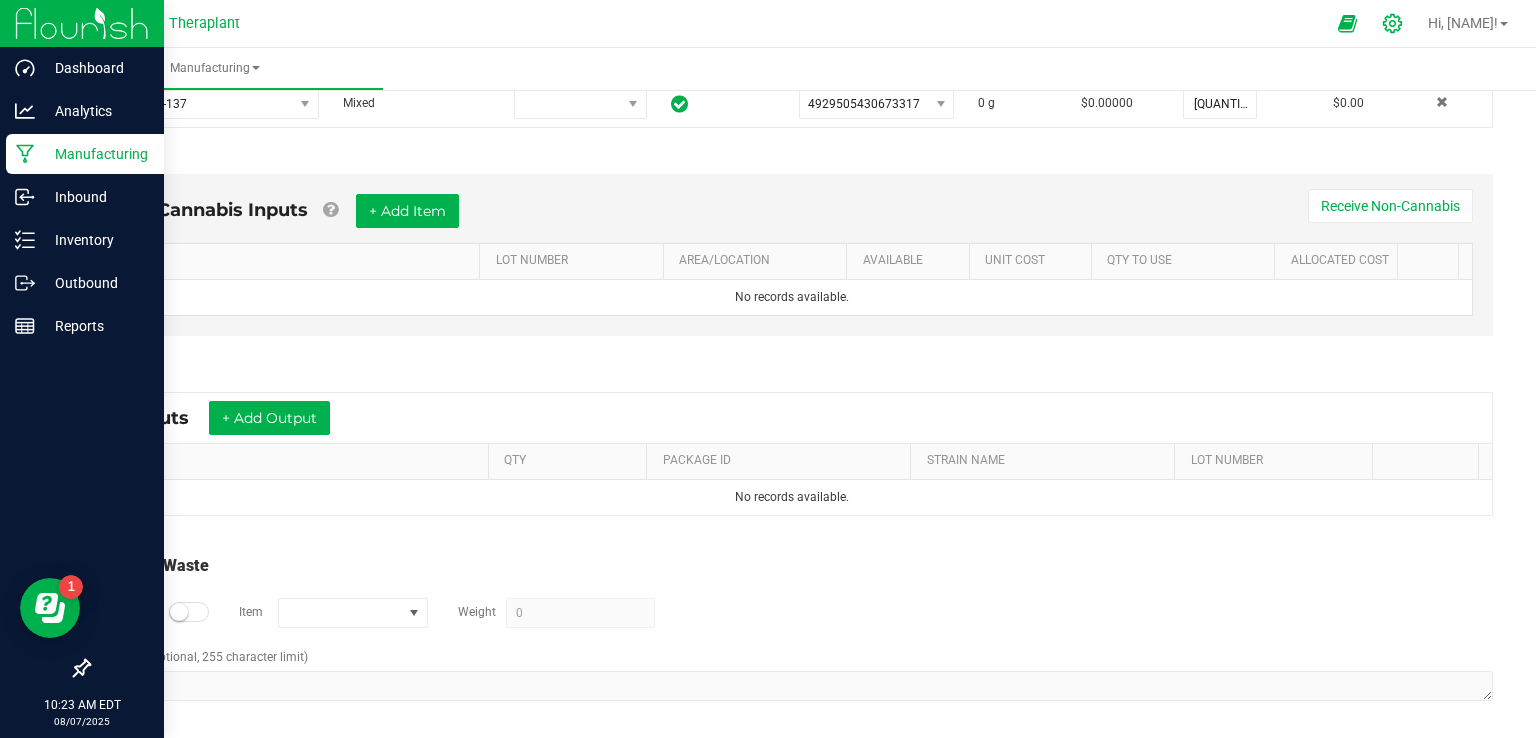 click 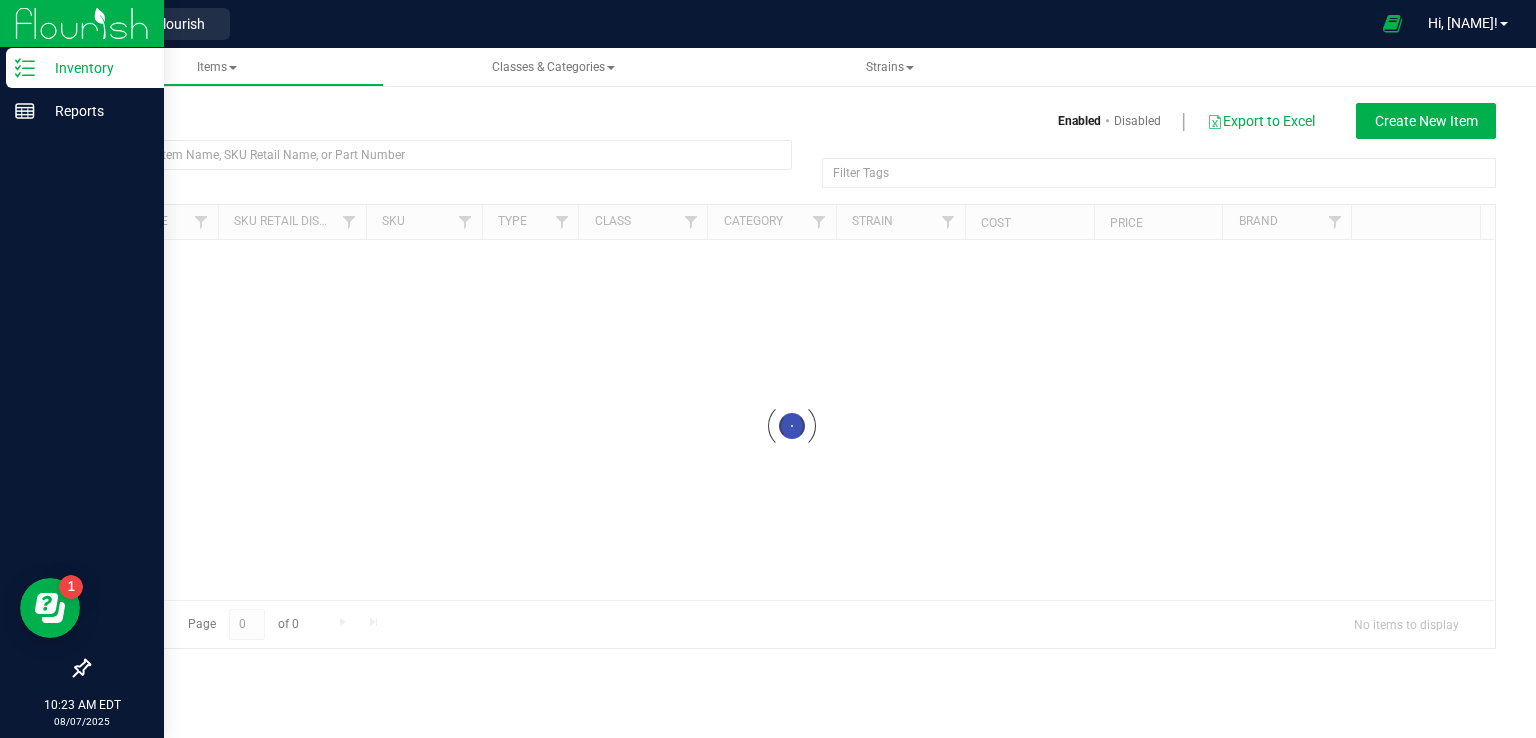 scroll, scrollTop: 0, scrollLeft: 0, axis: both 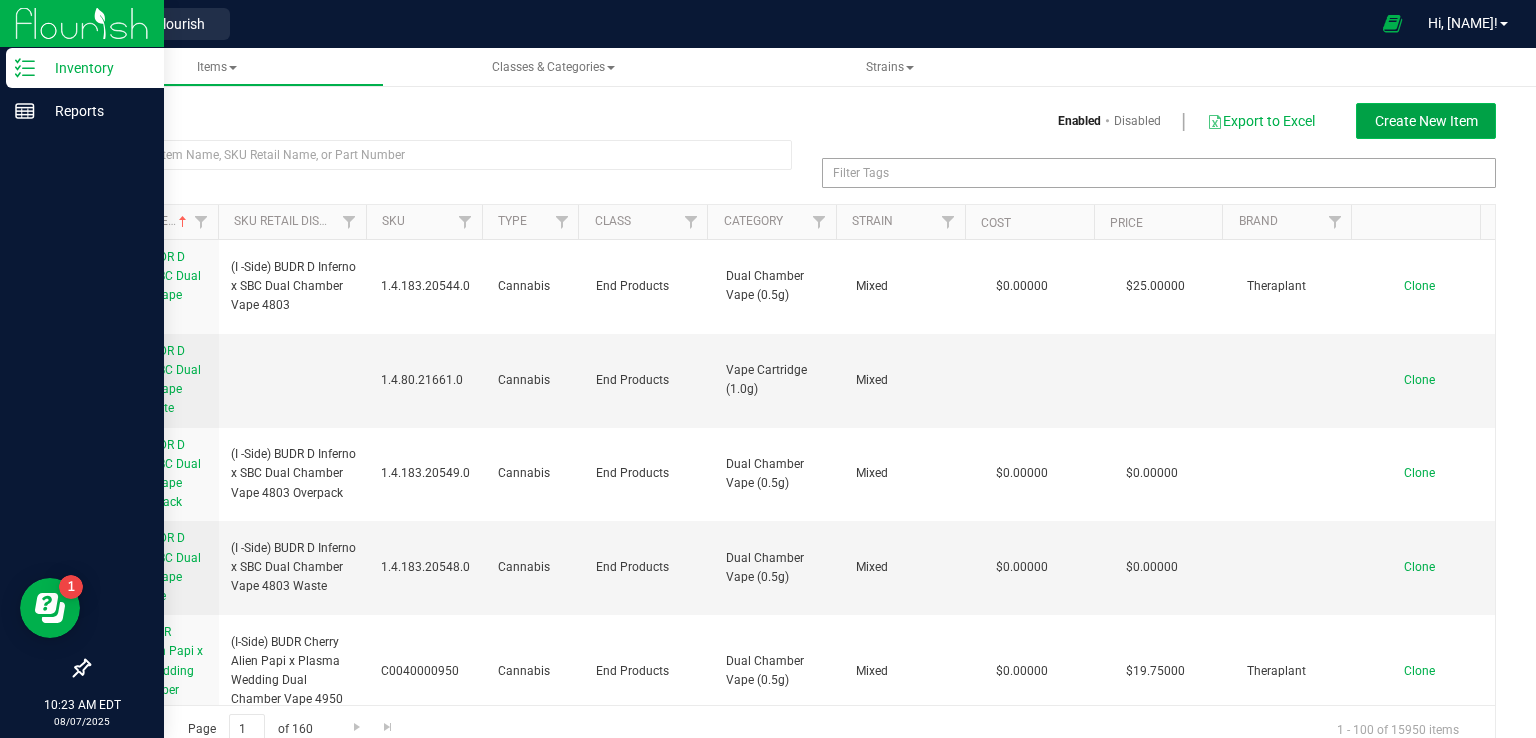 click on "Create New Item" at bounding box center [1426, 121] 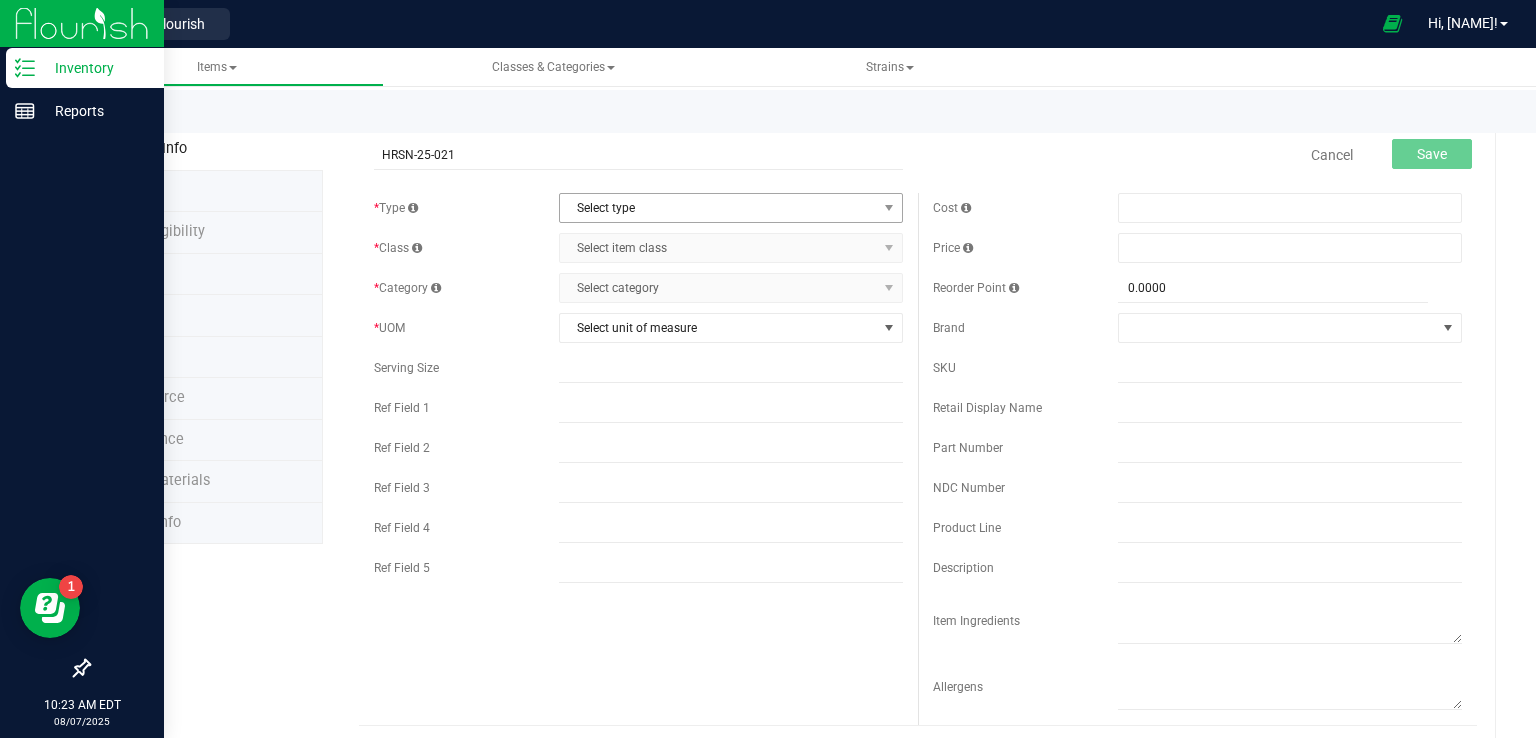 type on "HRSN-25-021" 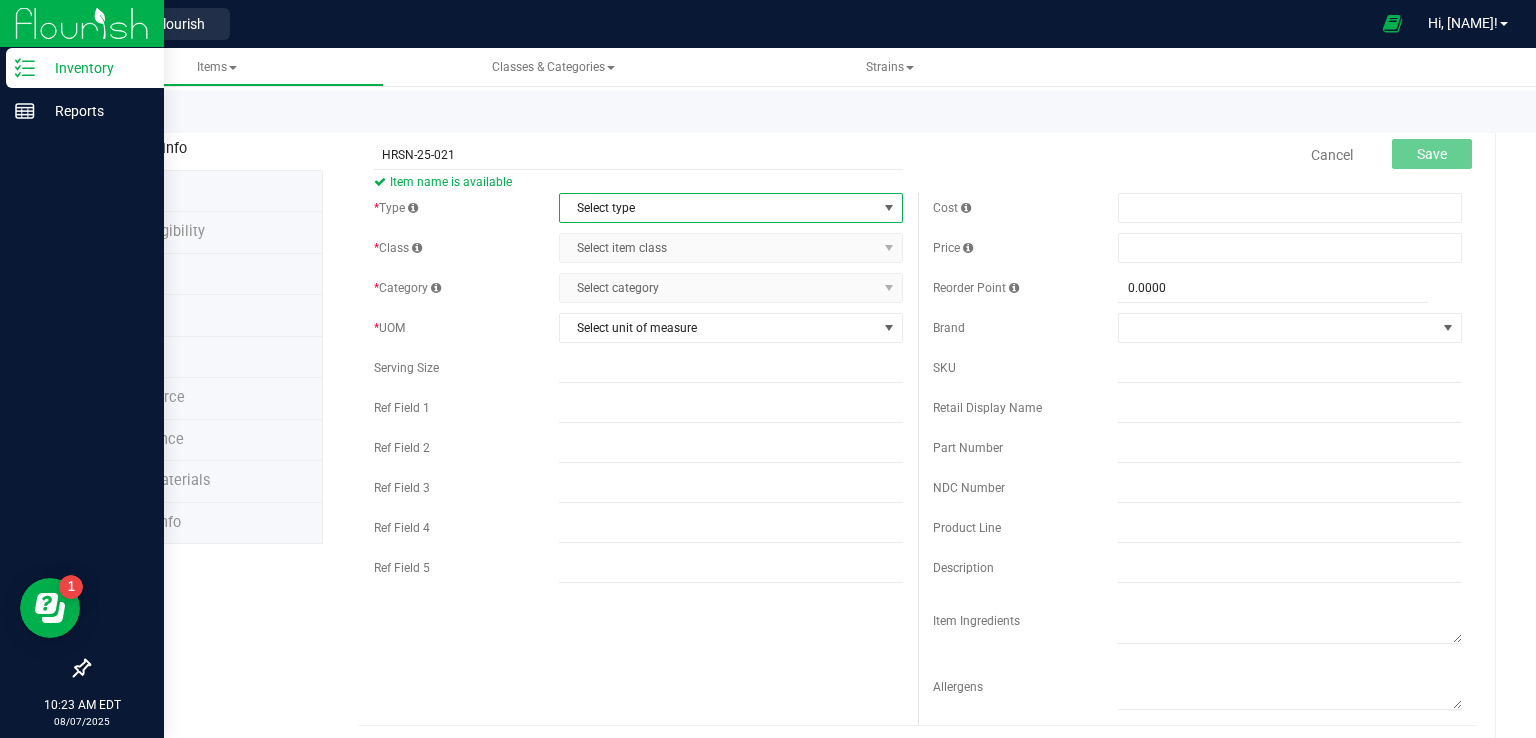 click on "Select type" at bounding box center [718, 208] 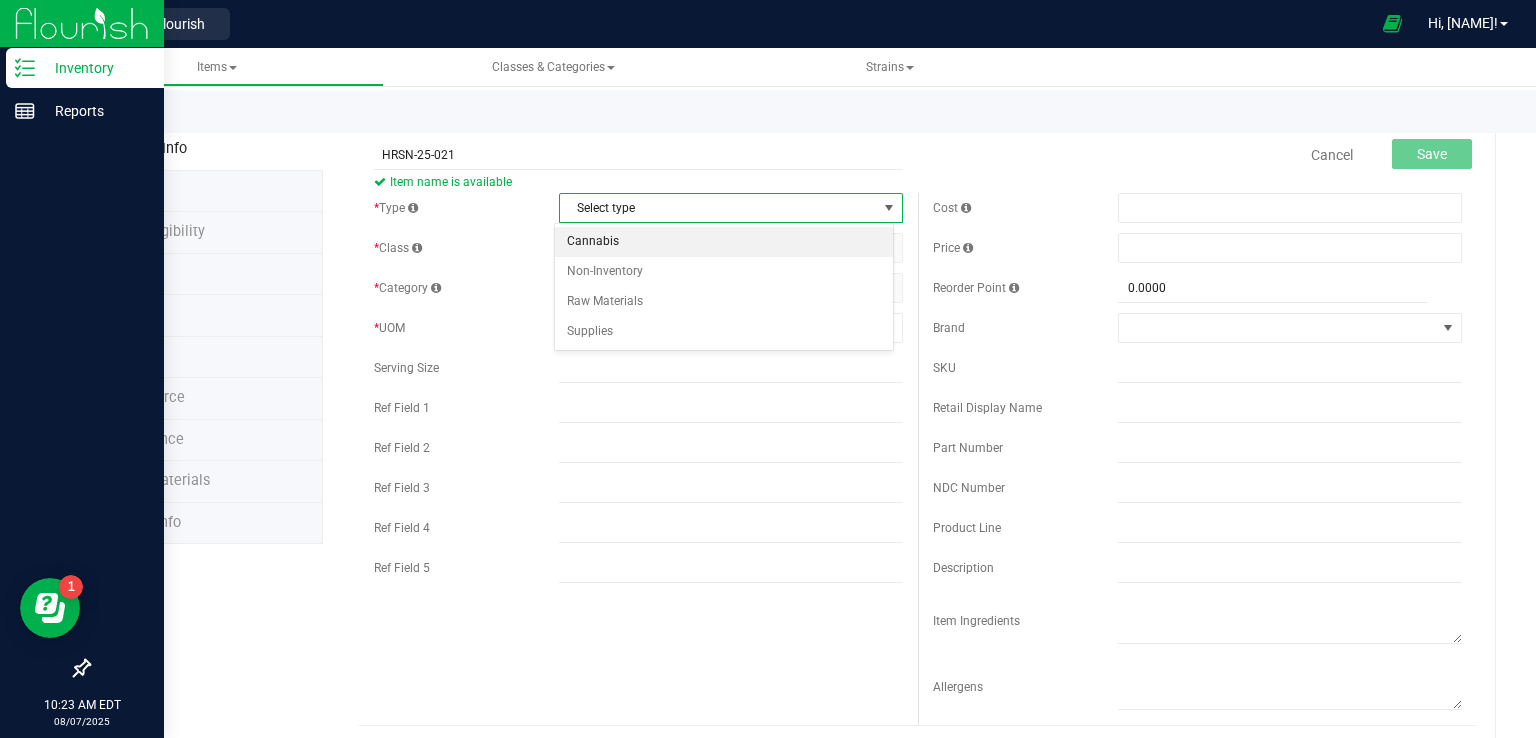 click on "Cannabis" at bounding box center [724, 242] 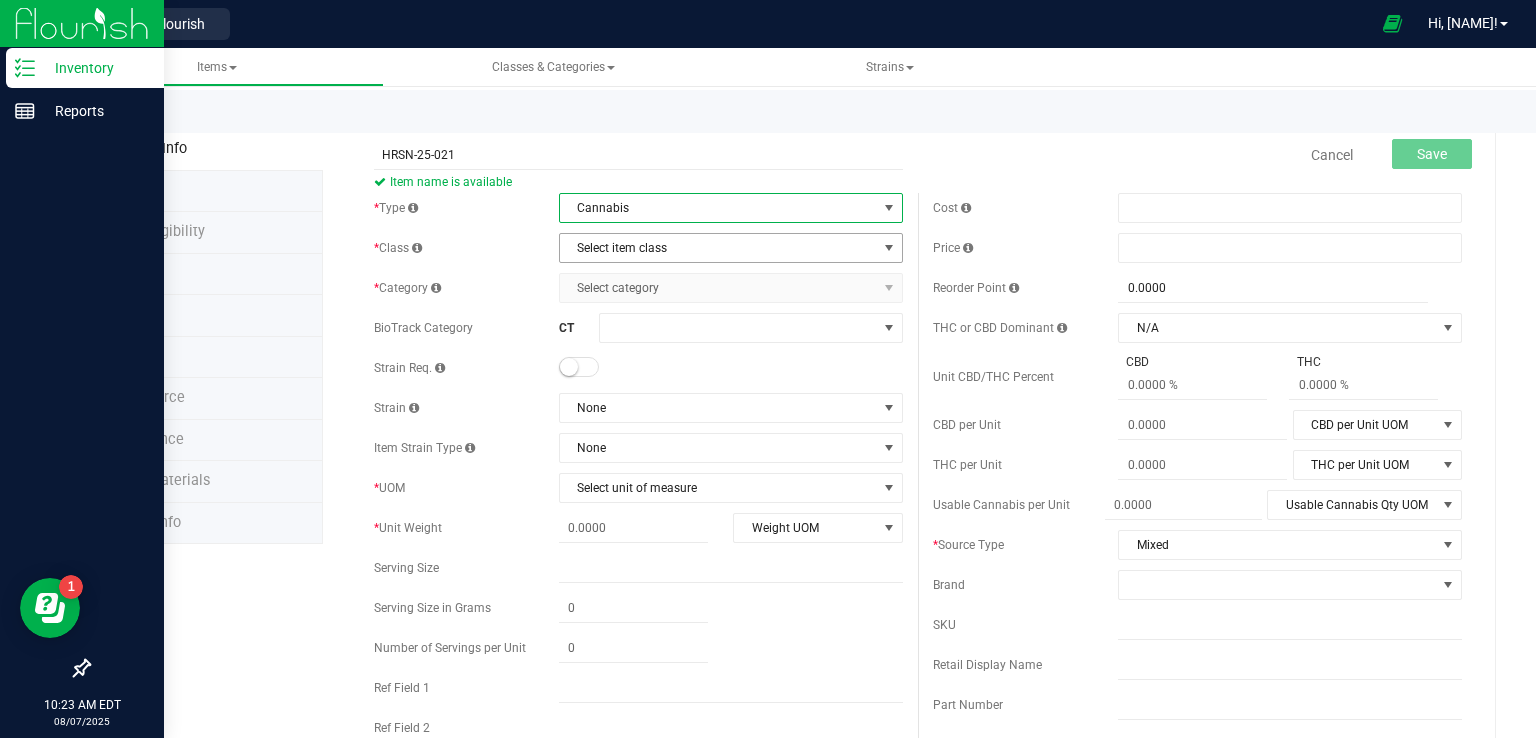 click on "Select item class" at bounding box center [718, 248] 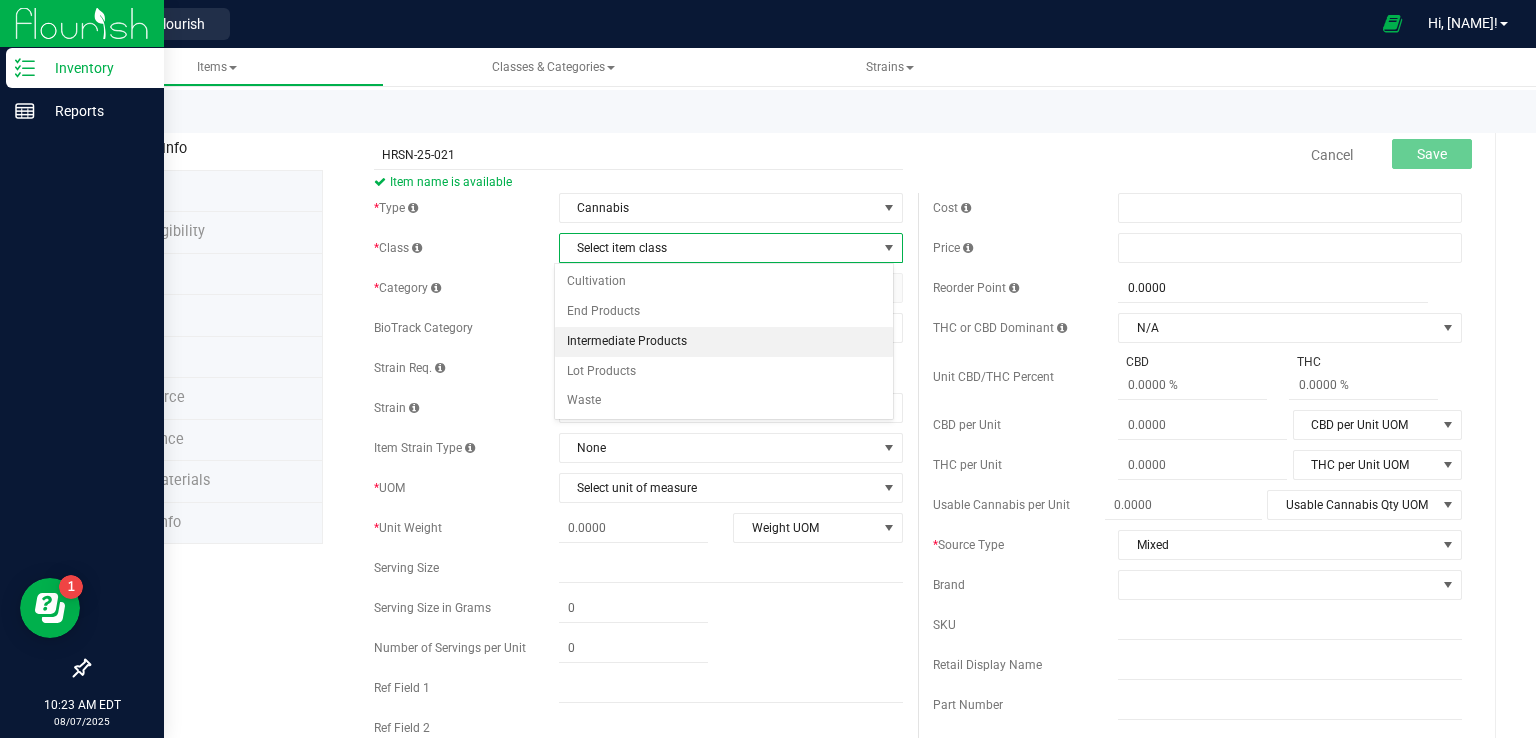 click on "Intermediate Products" at bounding box center [724, 342] 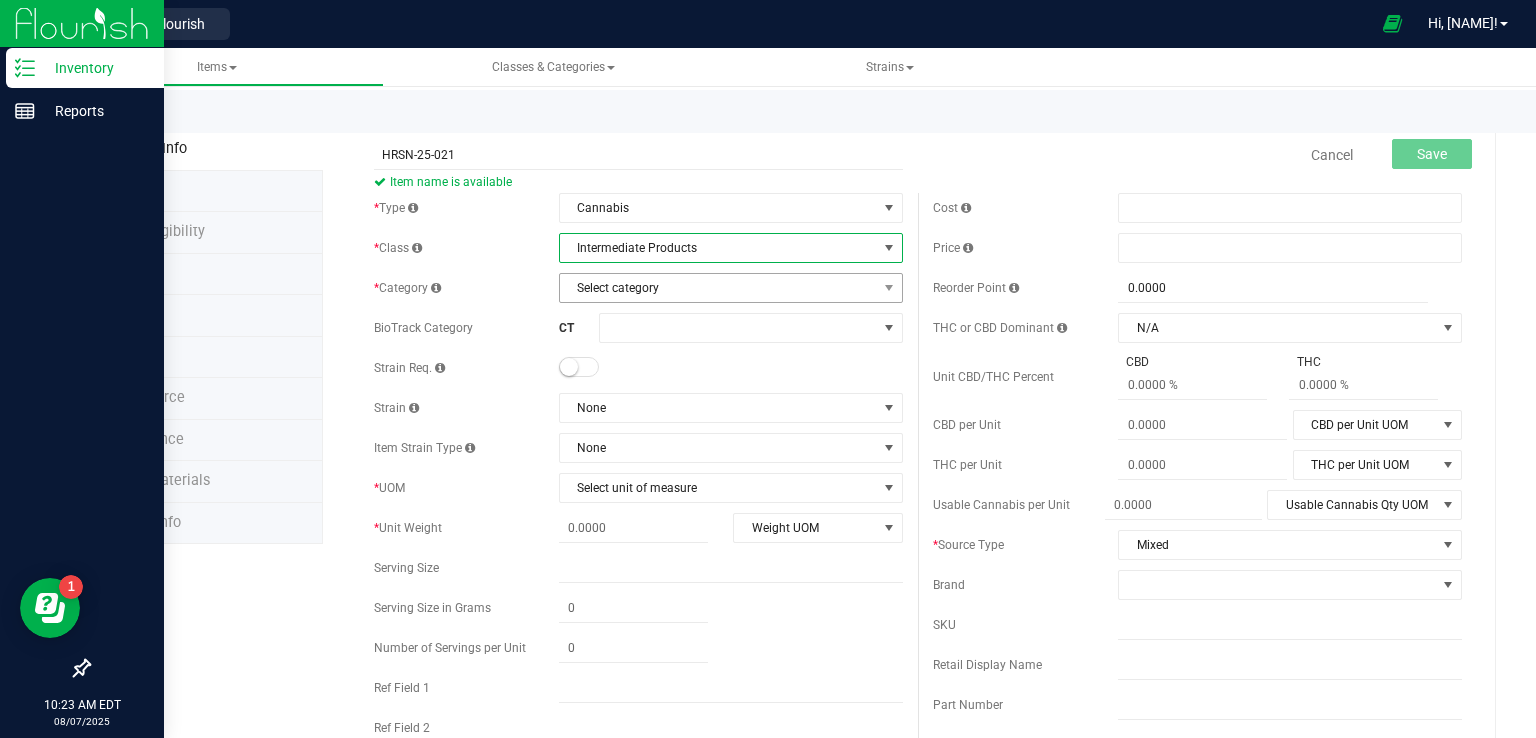 click on "*
Category
Select category Select category Bubble Hash CO2 Extract CO2 Hash Oil Capsule Bulk Ethanol/Alcohol Ethanol/Alcohol Extract Food Grade Solvent Extract Hash Hydrocarbon Extract Marijuana Mix Non-Mandatory QA Sample Seedling Usable Marijuana Bulk" at bounding box center (638, 288) 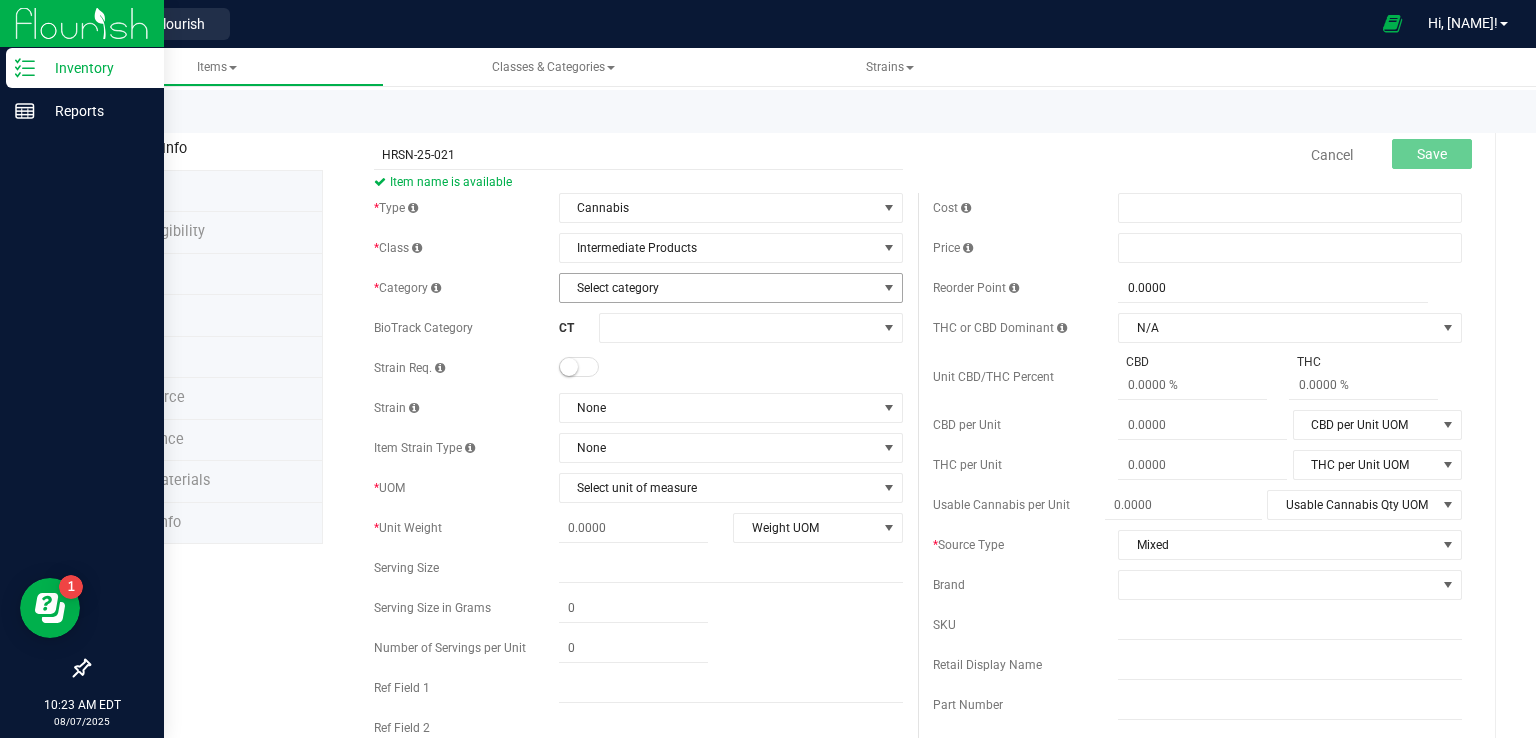 click on "Select category" at bounding box center [718, 288] 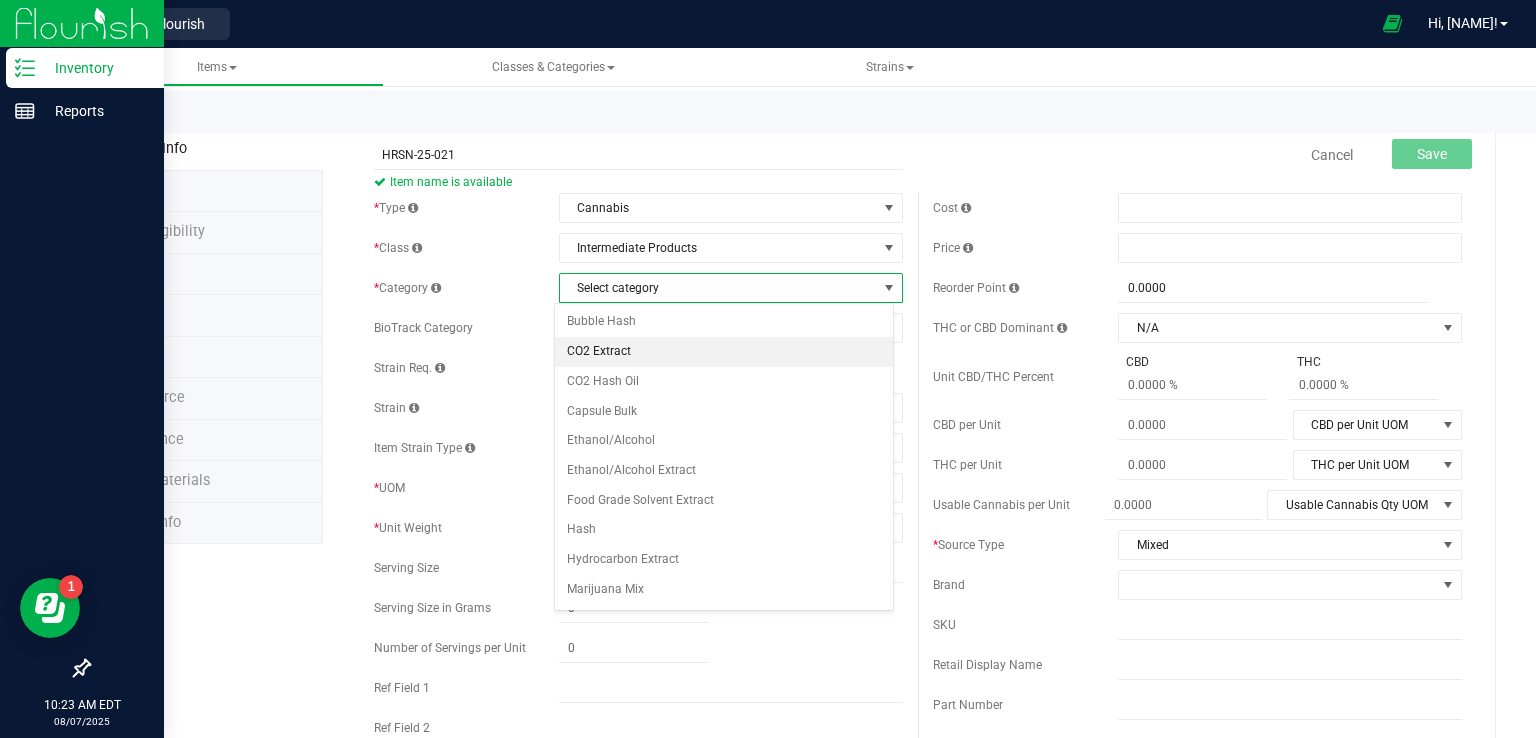 click on "CO2 Extract" at bounding box center (724, 352) 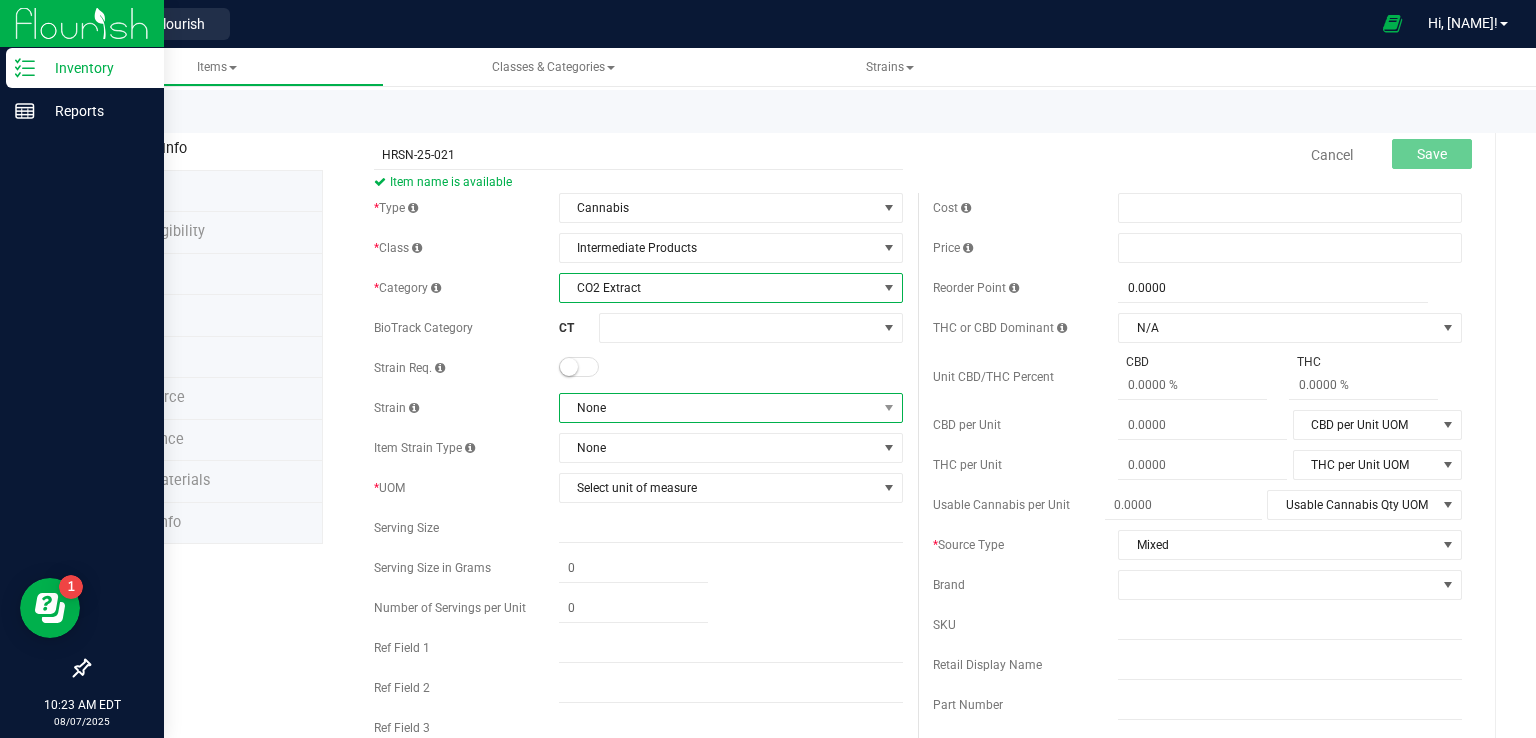click on "None" at bounding box center [718, 408] 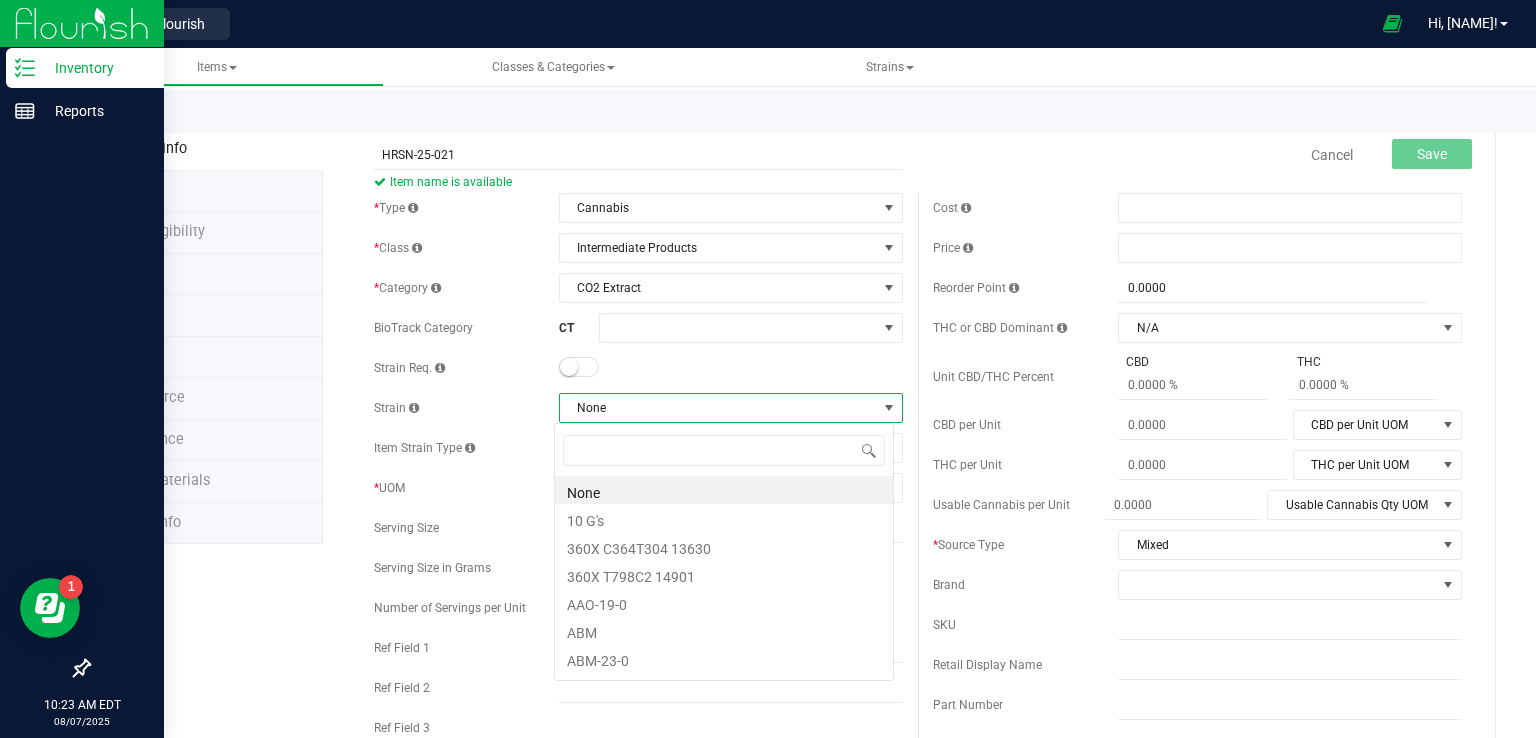 scroll, scrollTop: 99970, scrollLeft: 99660, axis: both 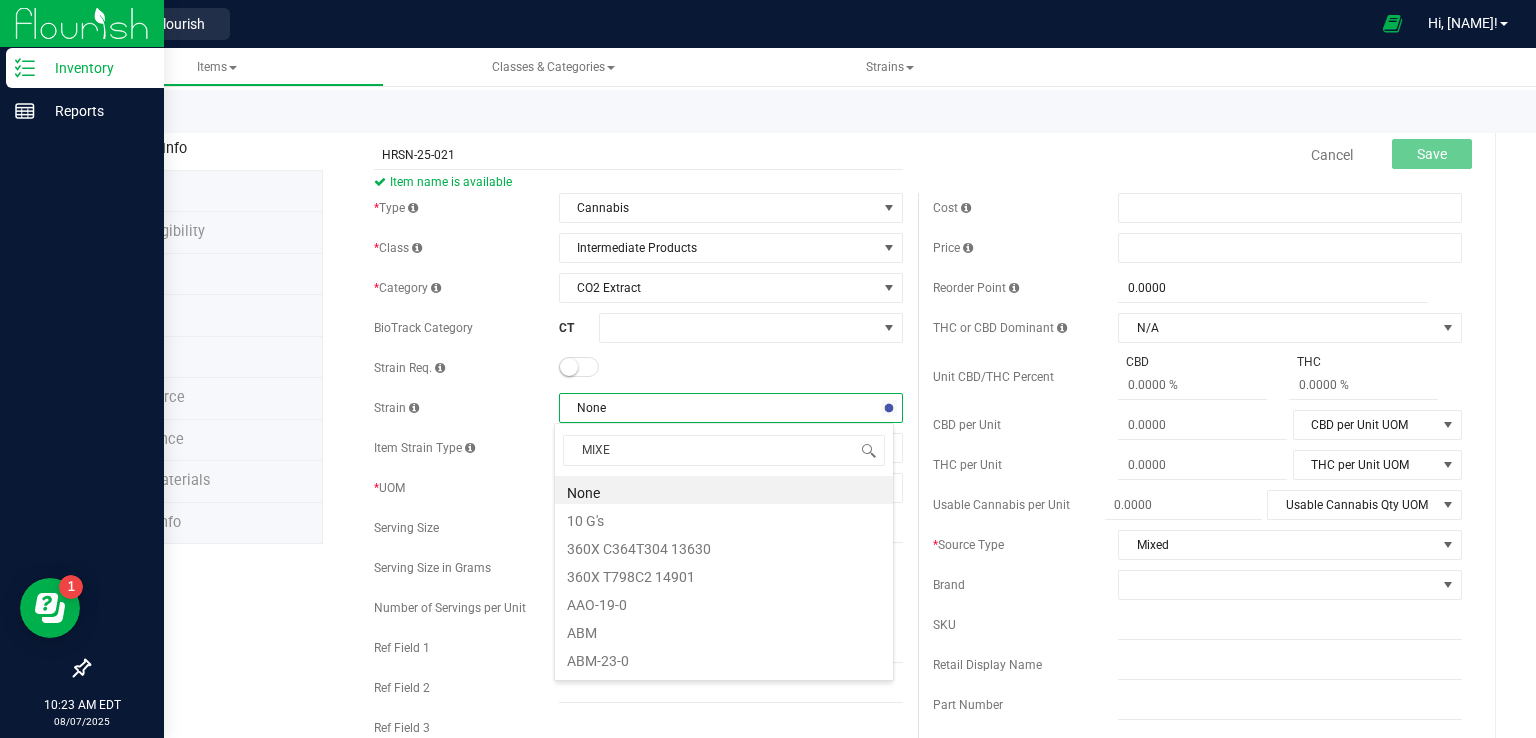 type on "MIXED" 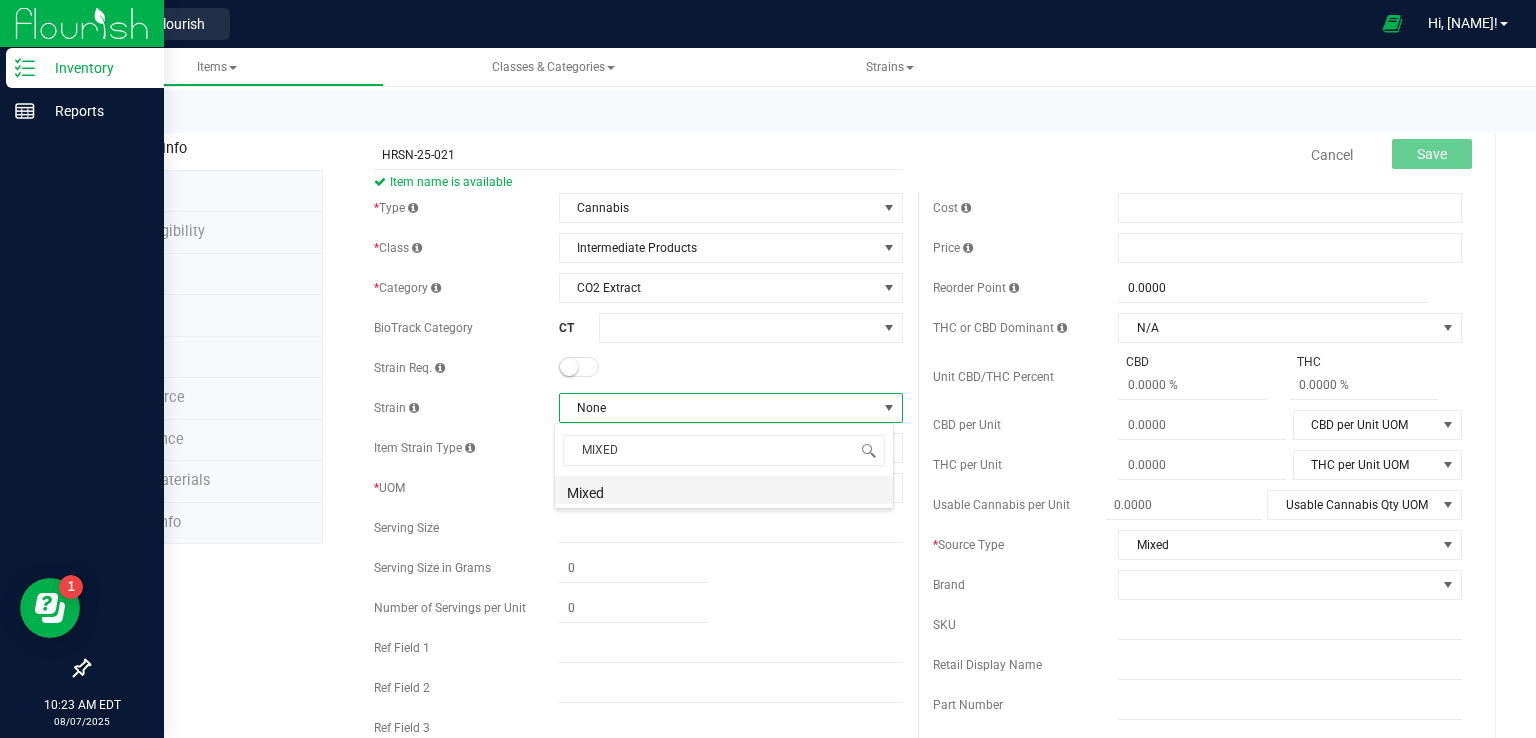 click on "Mixed" at bounding box center [724, 490] 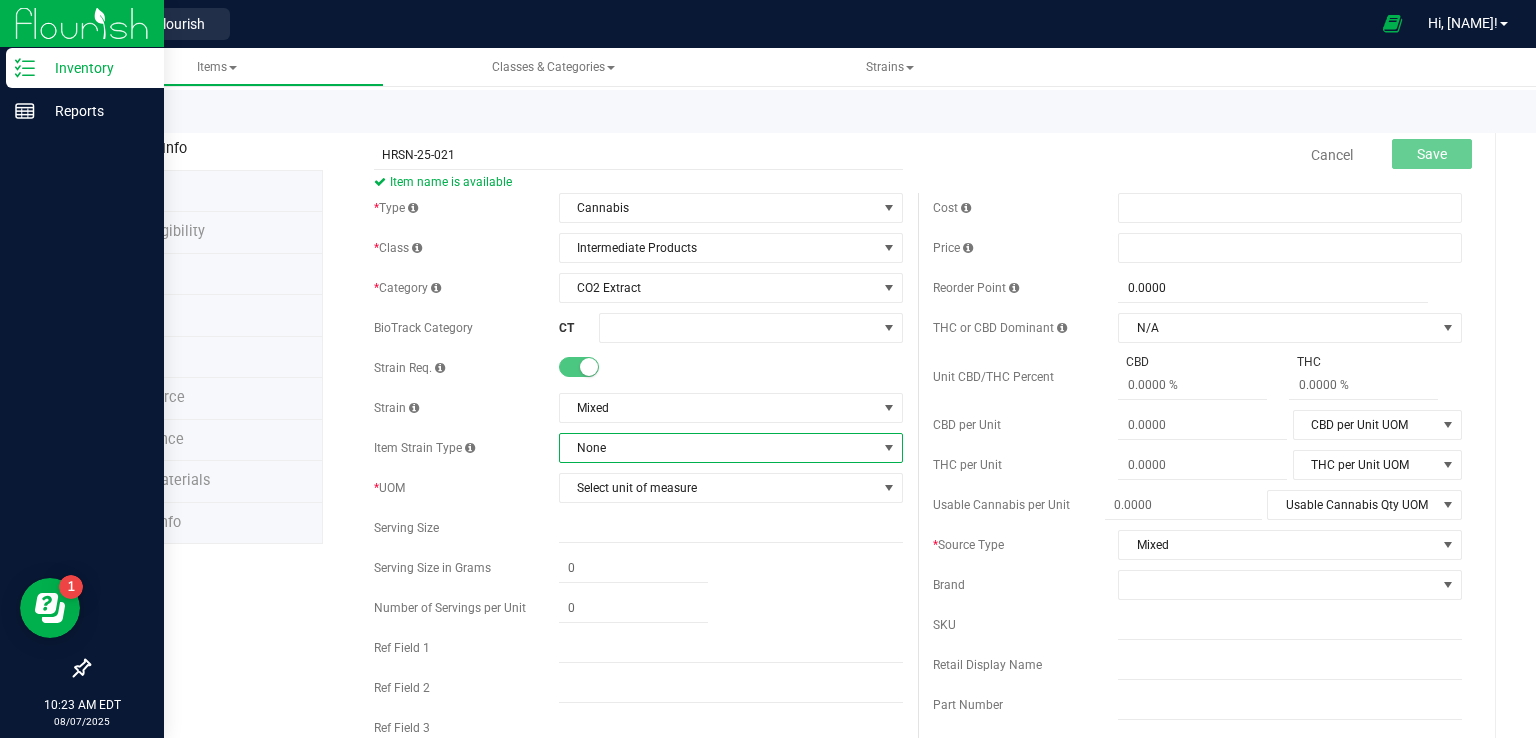 click on "None" at bounding box center (718, 448) 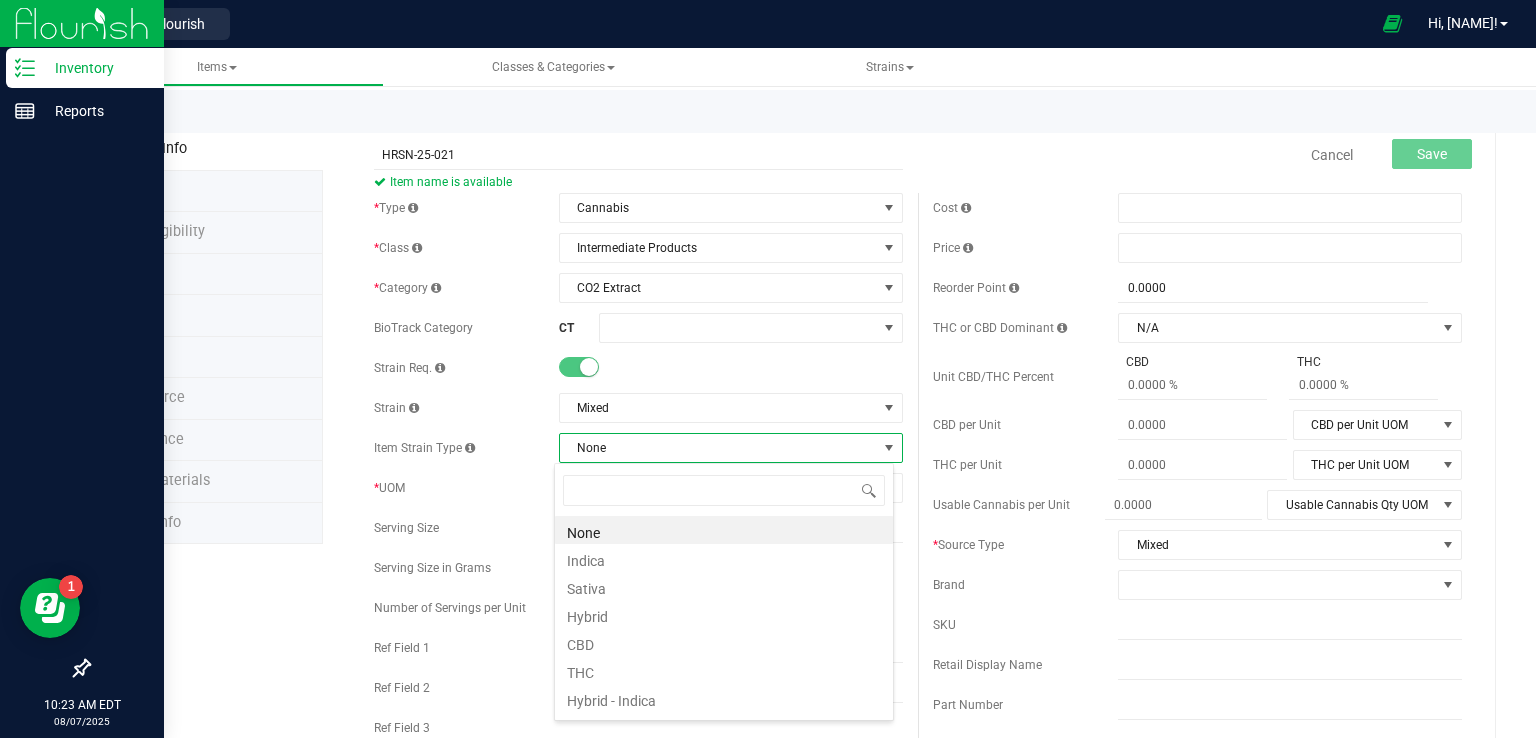 scroll, scrollTop: 99970, scrollLeft: 99660, axis: both 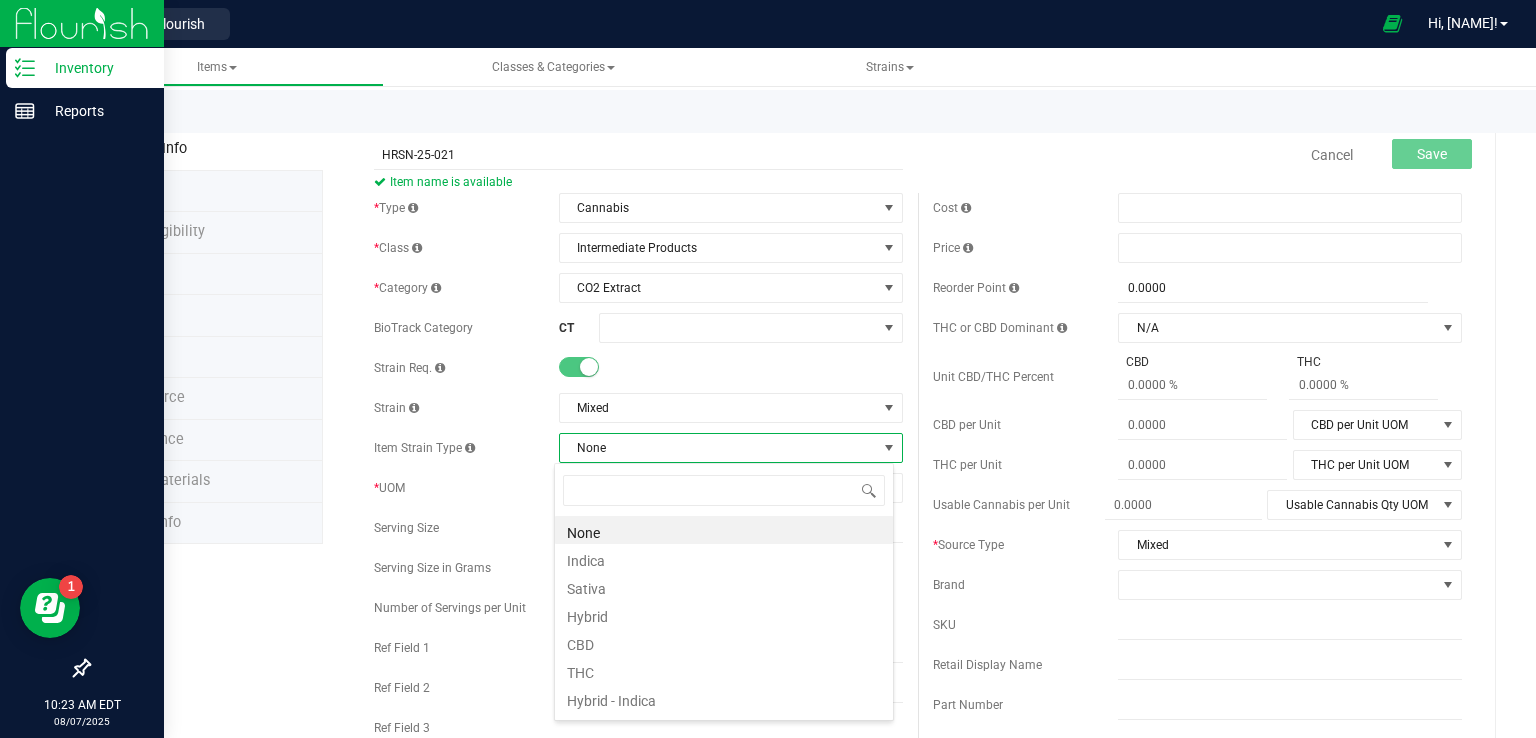 click on "*
UOM" at bounding box center (466, 488) 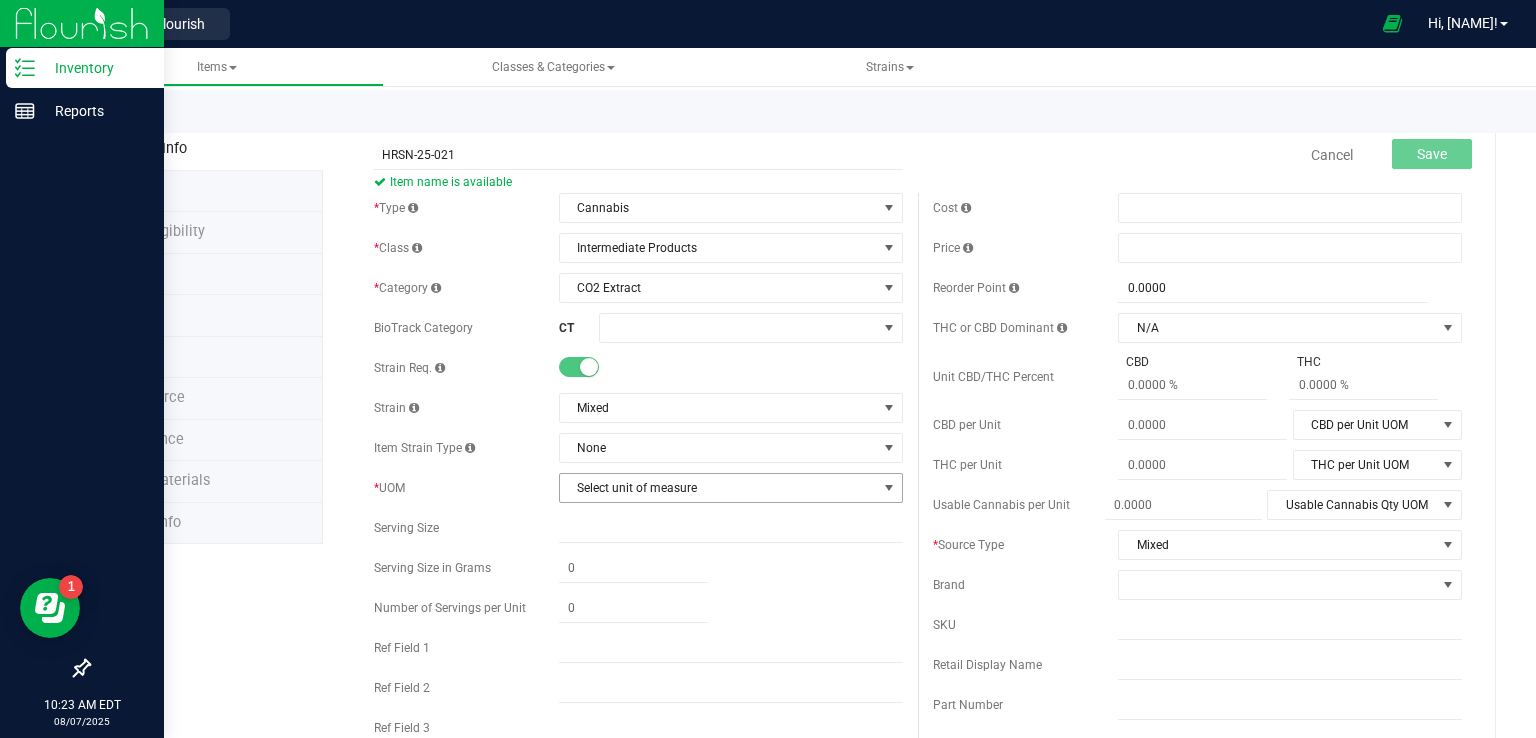 click on "Select unit of measure" at bounding box center [718, 488] 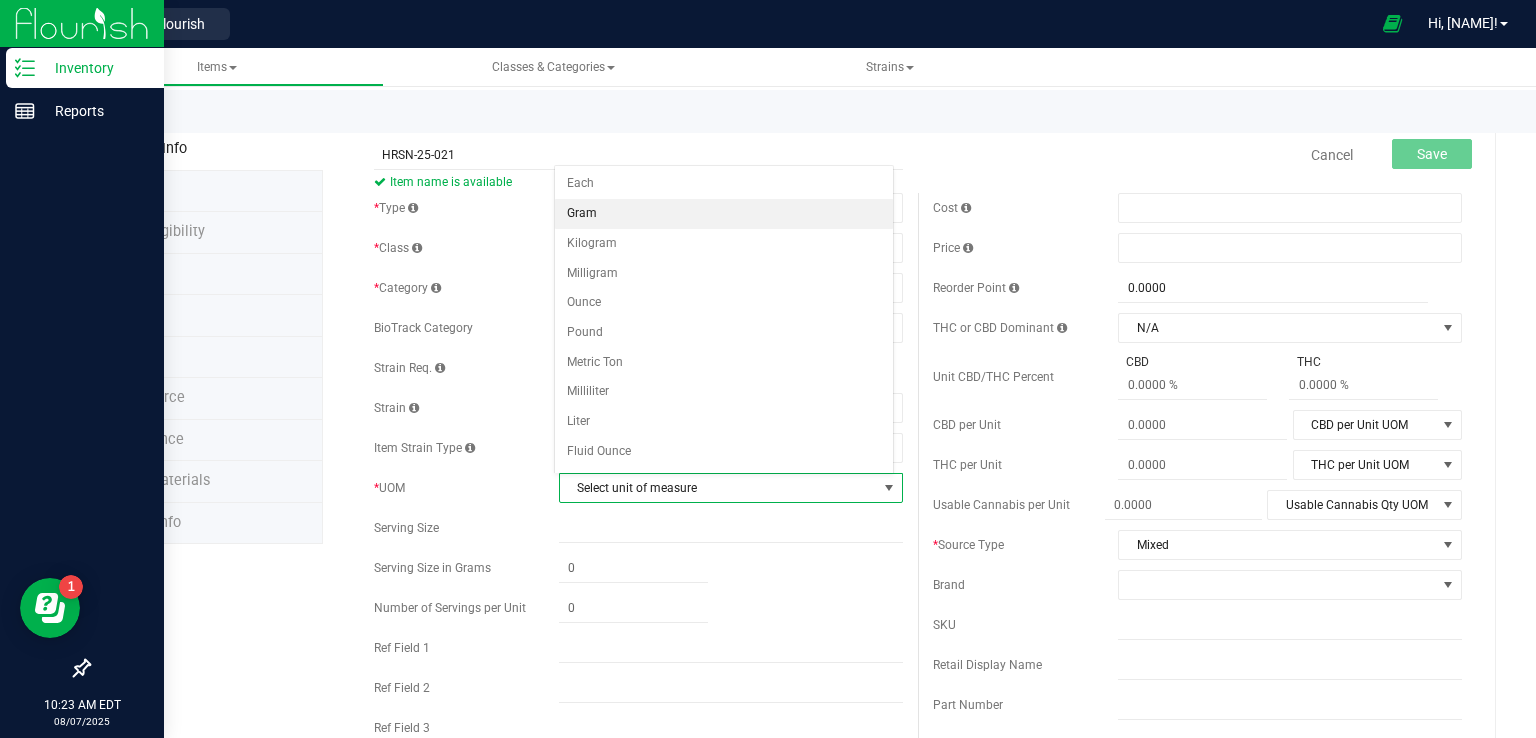 click on "Gram" at bounding box center (724, 214) 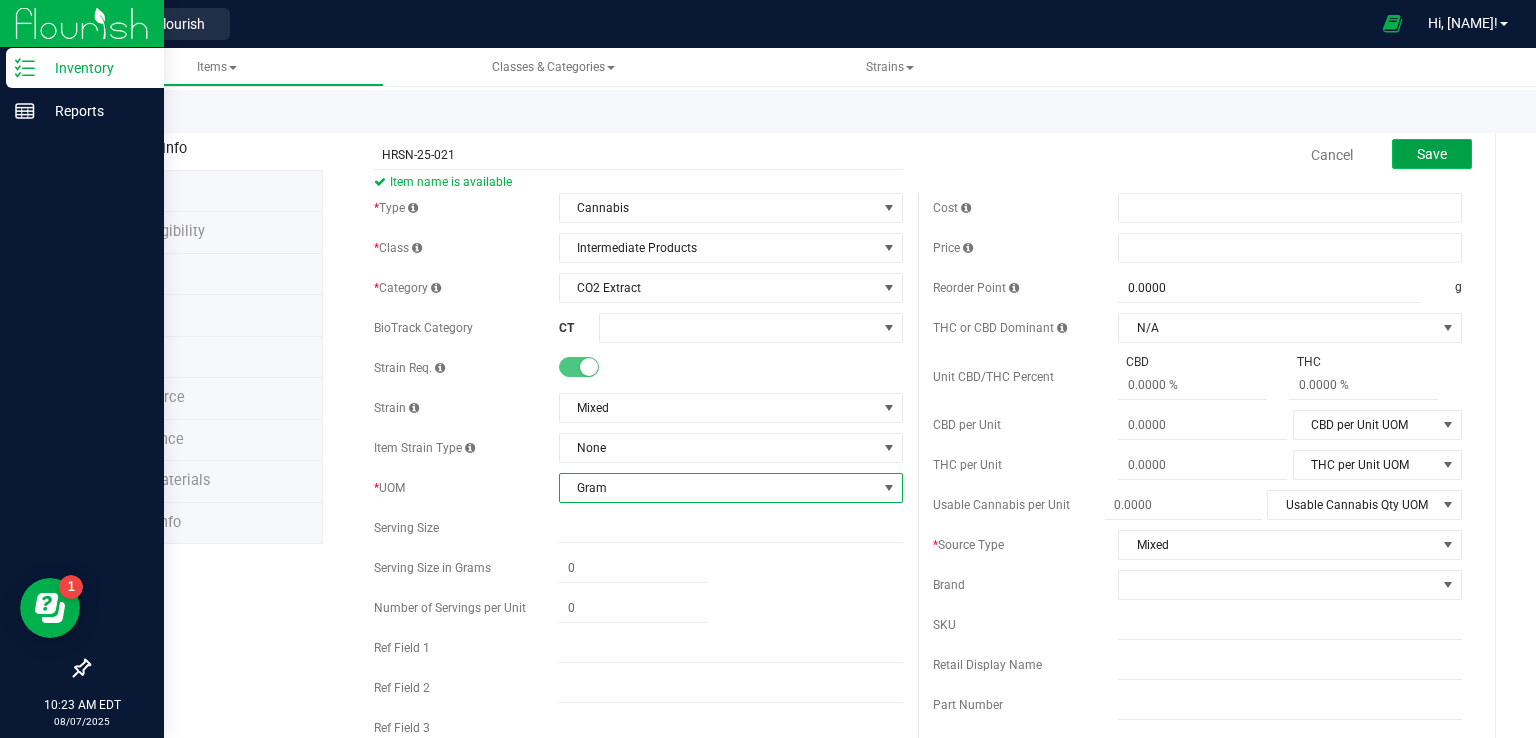 drag, startPoint x: 1421, startPoint y: 147, endPoint x: 1421, endPoint y: 160, distance: 13 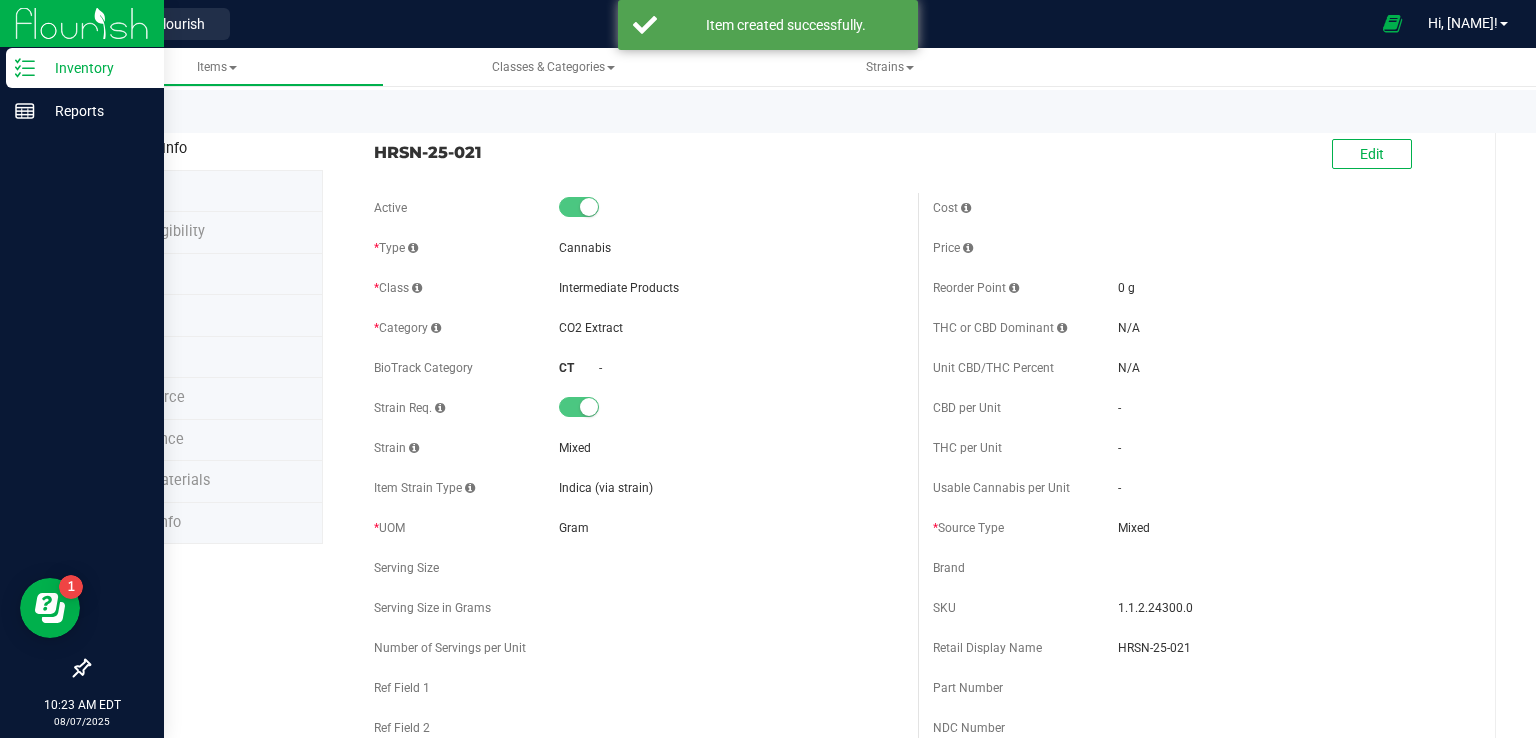 click on "Back to List" at bounding box center (125, 117) 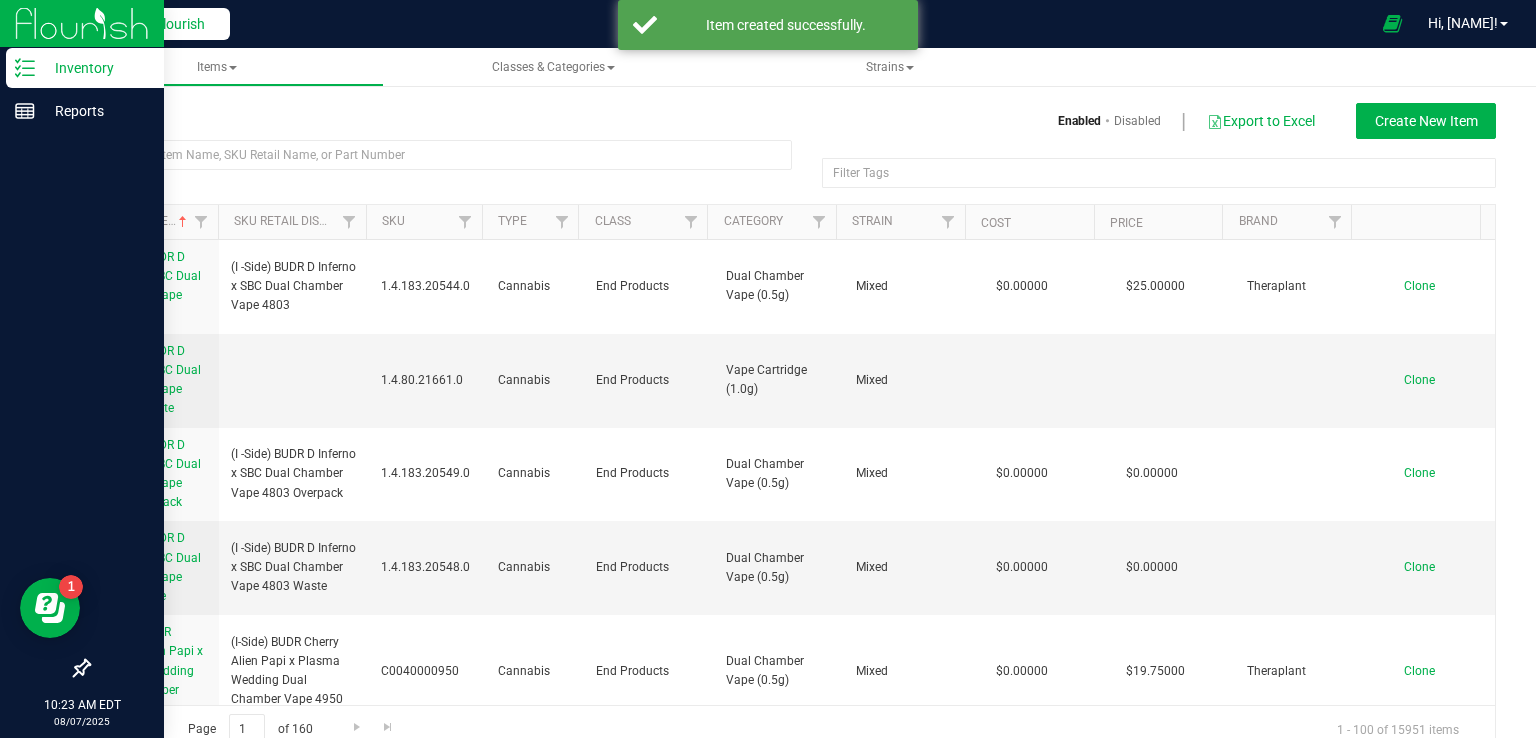 click on "Back to Flourish" at bounding box center (155, 24) 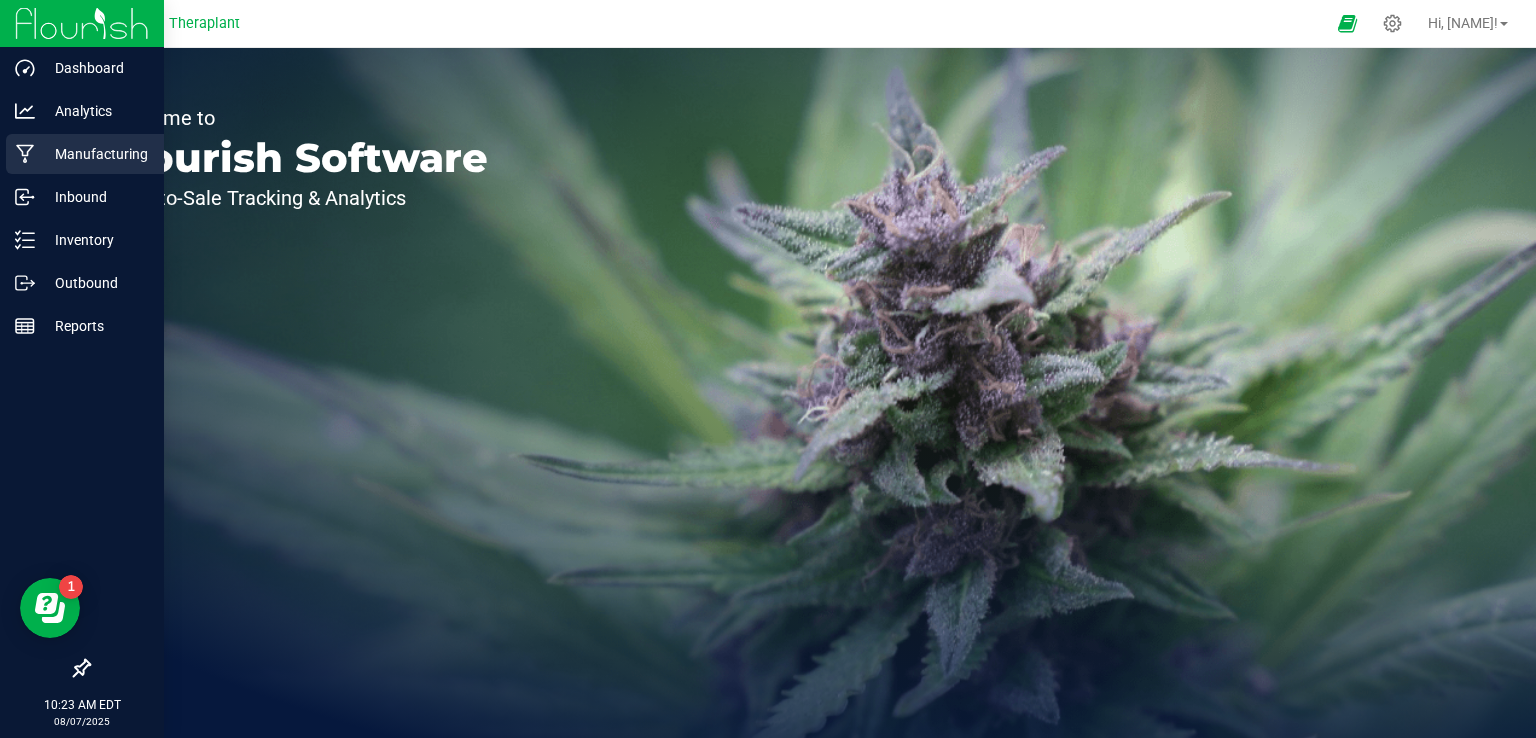 click on "Manufacturing" at bounding box center (85, 154) 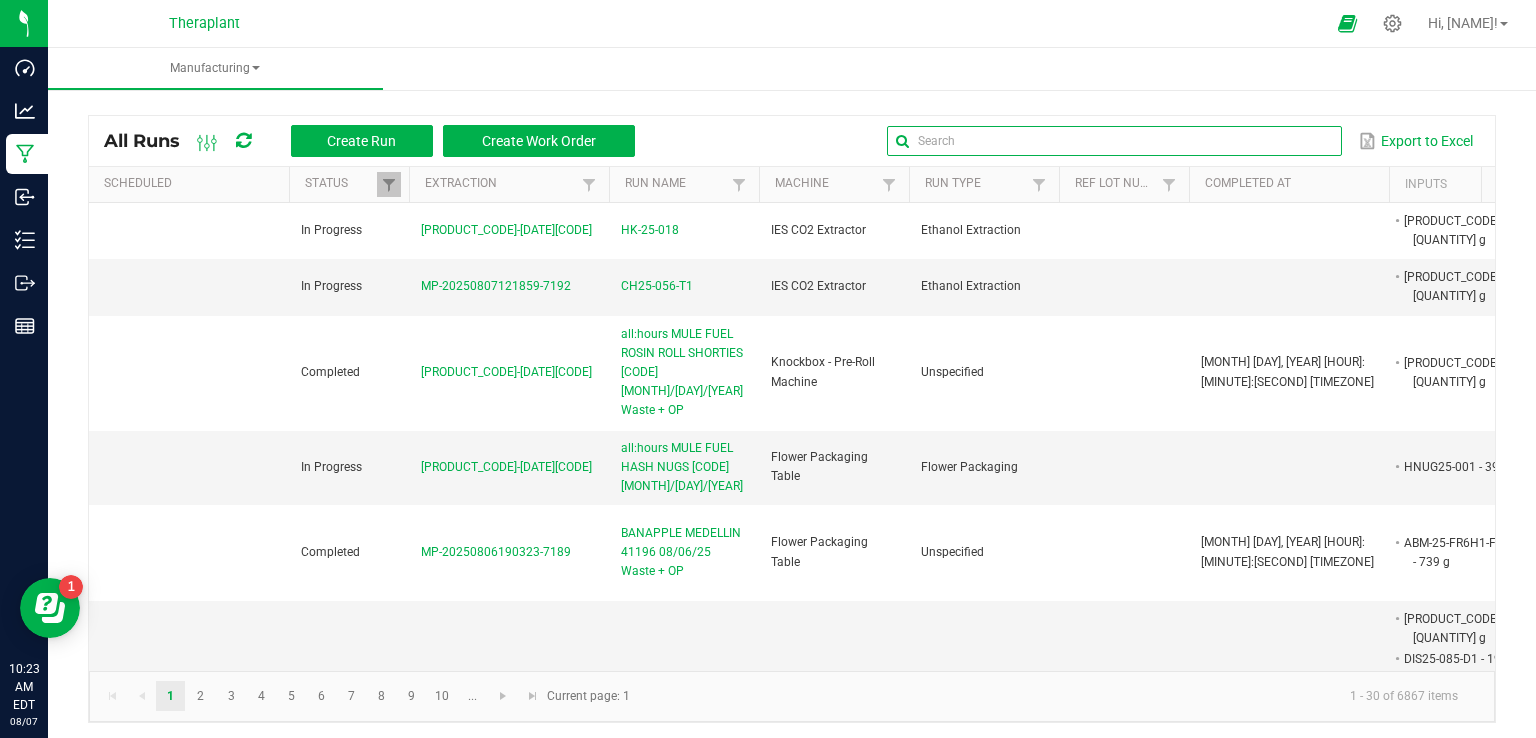 click at bounding box center [1114, 141] 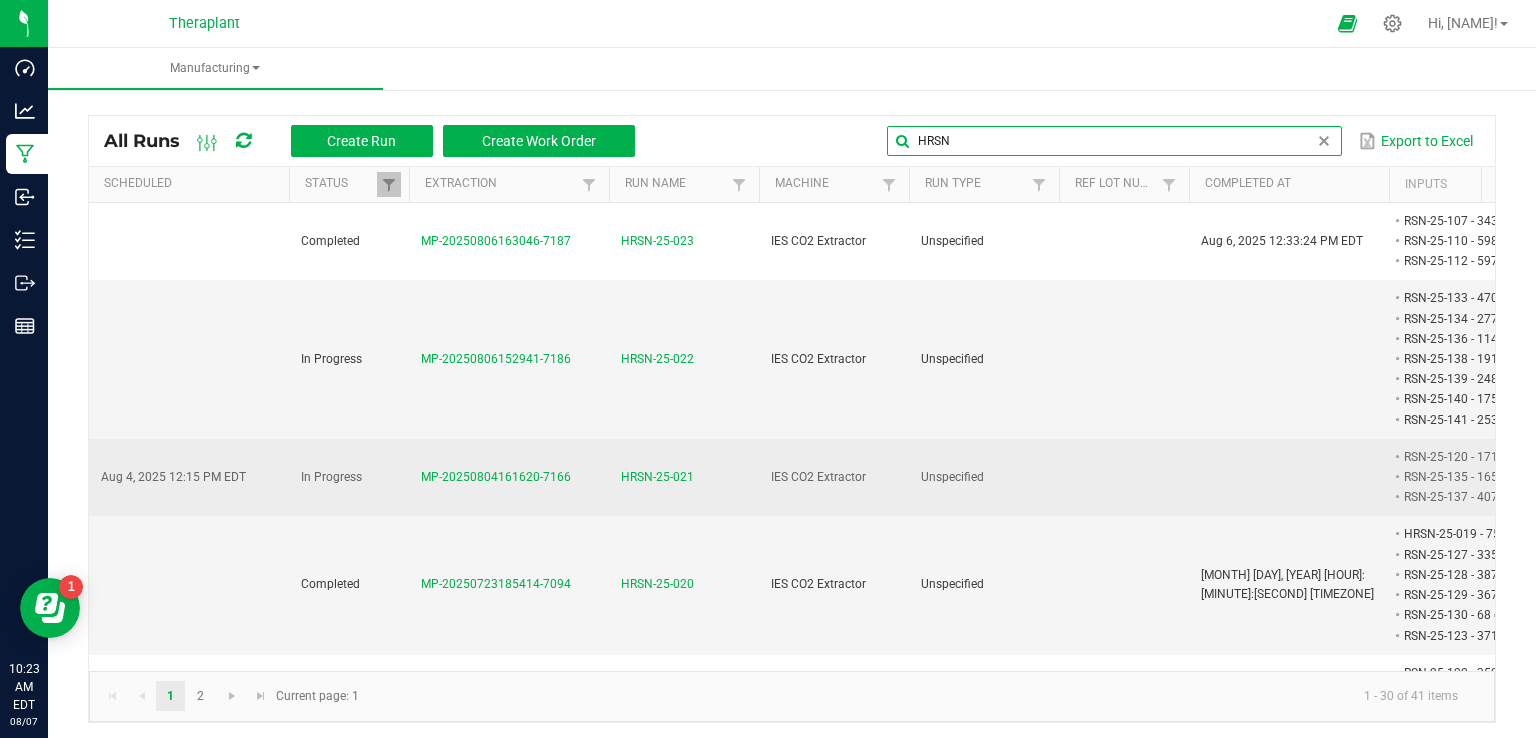 type on "HRSN" 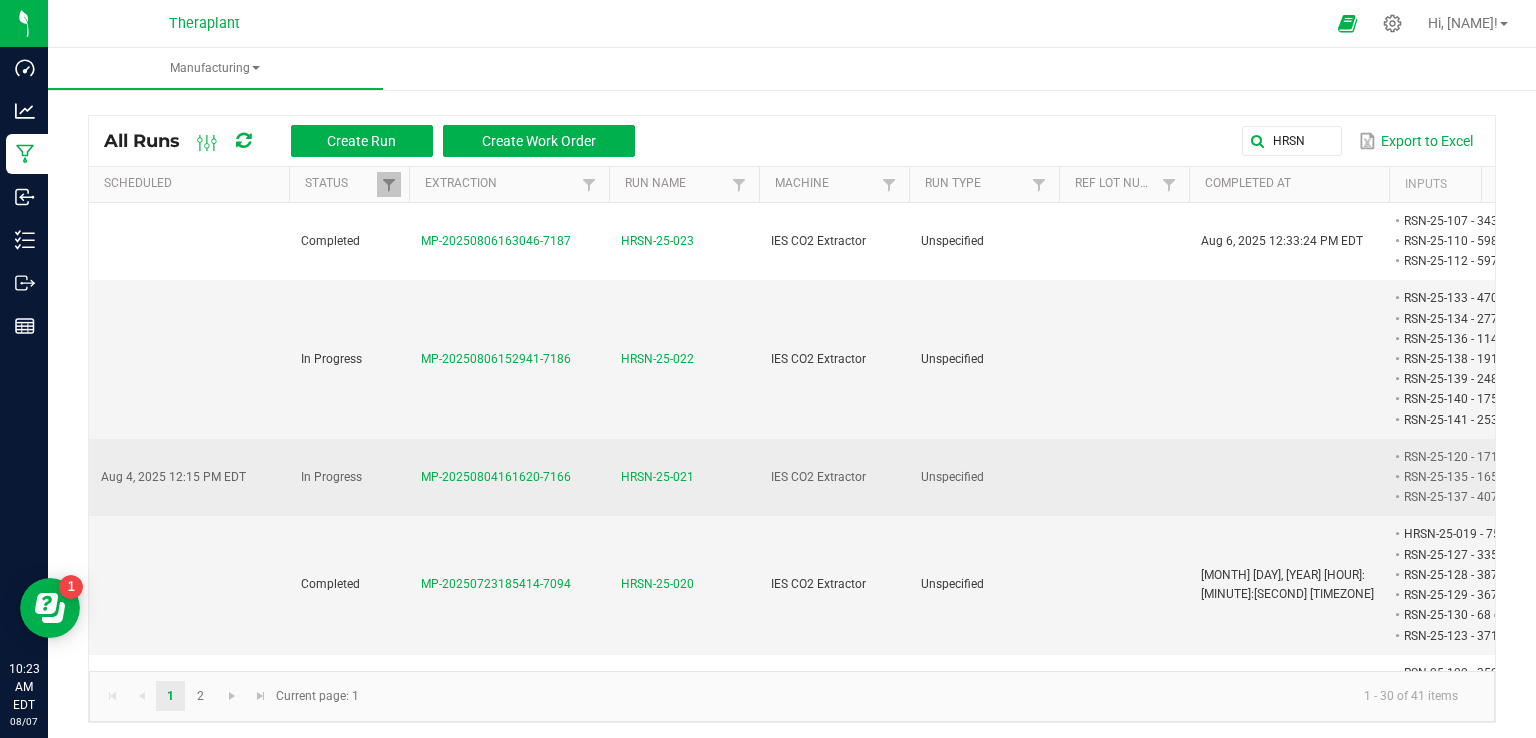 click on "HRSN-25-021" at bounding box center [657, 477] 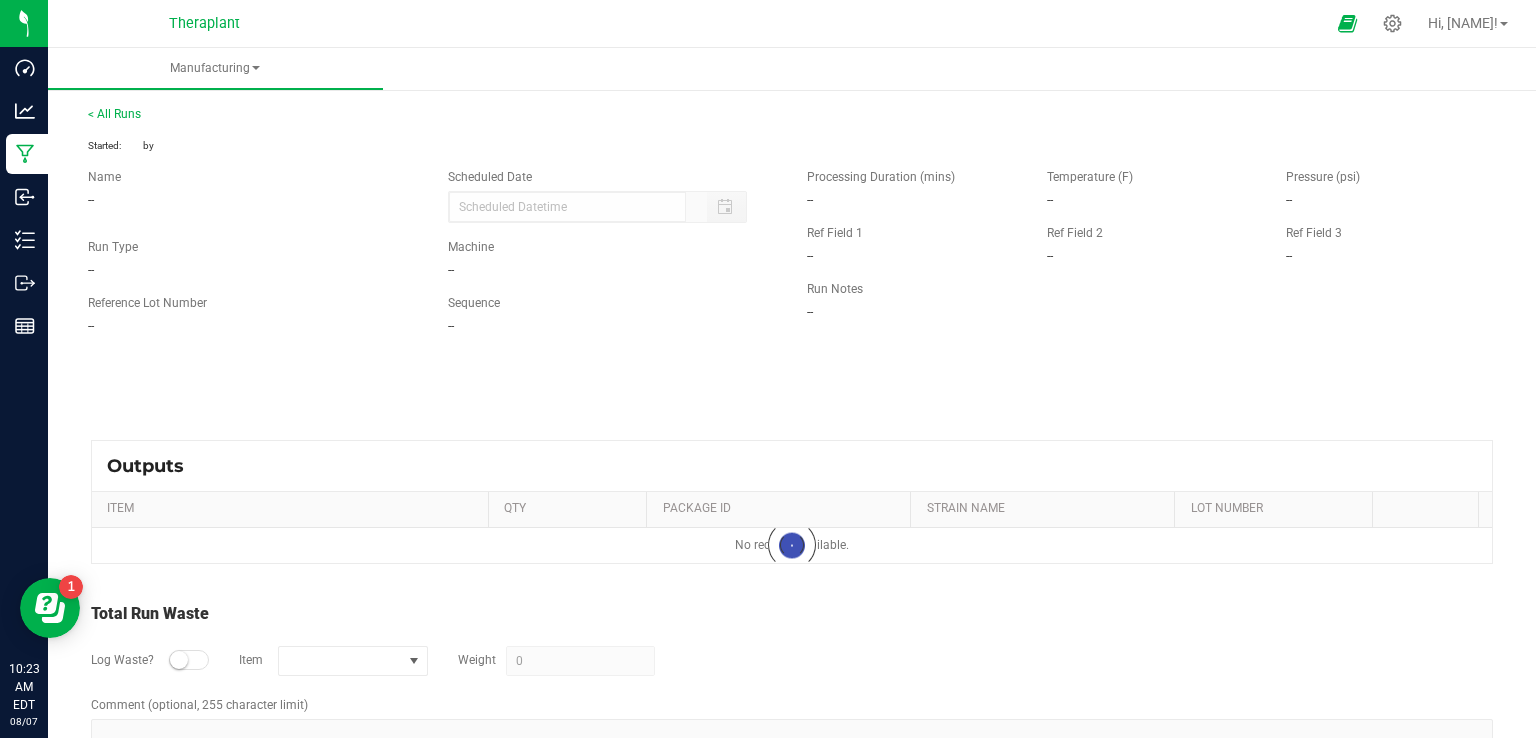 type on "[MONTH]/[DAY]/[YEAR] [HOUR]:[MINUTE] [TIMEZONE]" 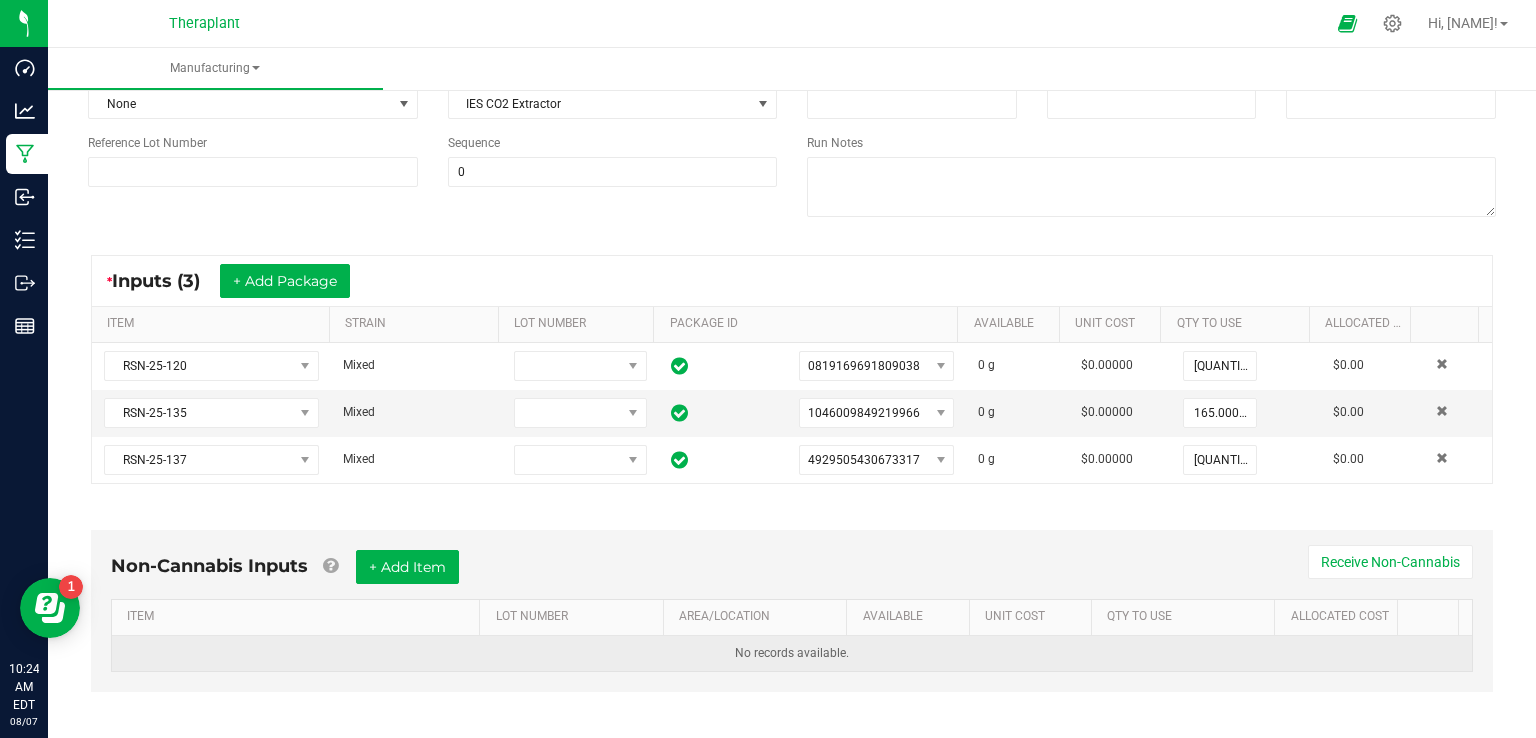 scroll, scrollTop: 400, scrollLeft: 0, axis: vertical 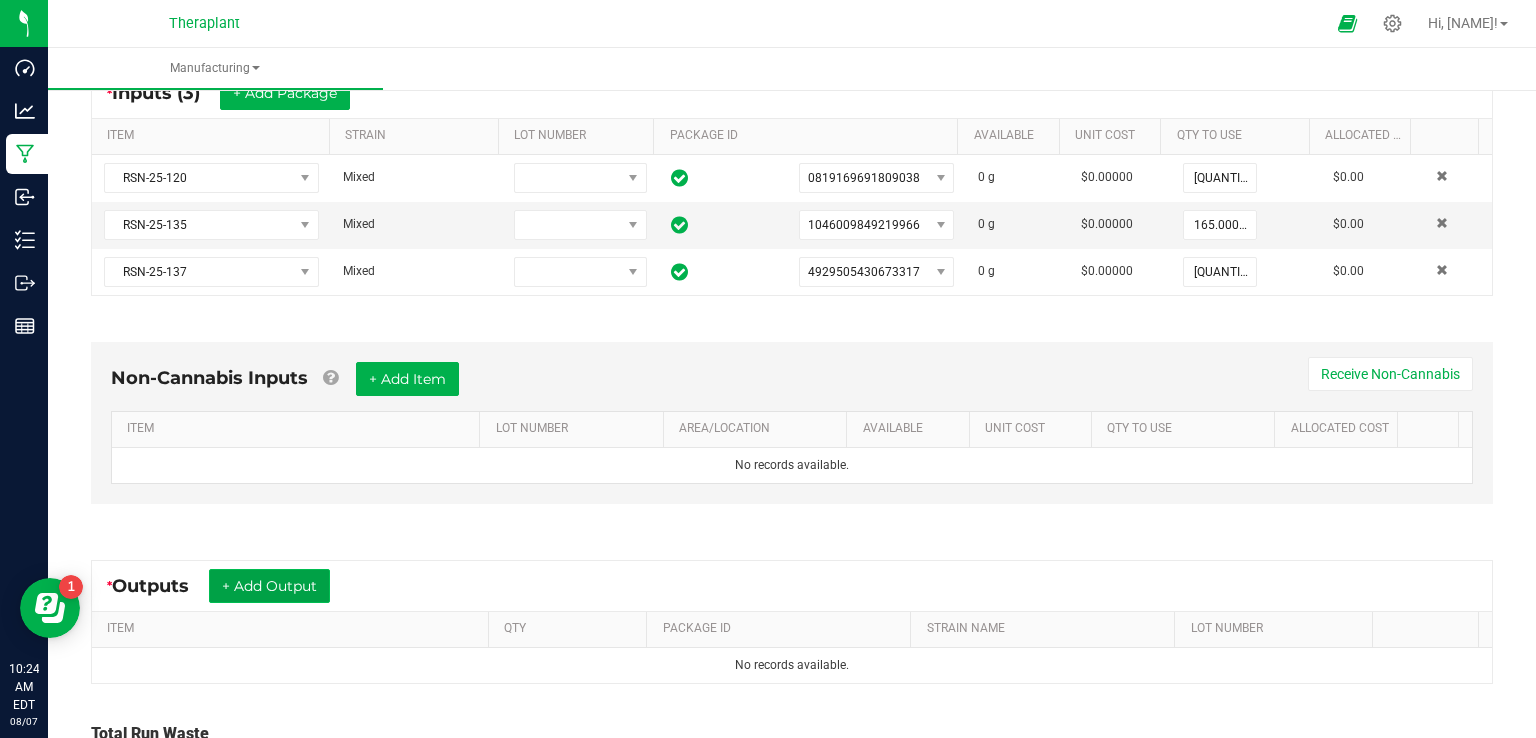 click on "+ Add Output" at bounding box center (269, 586) 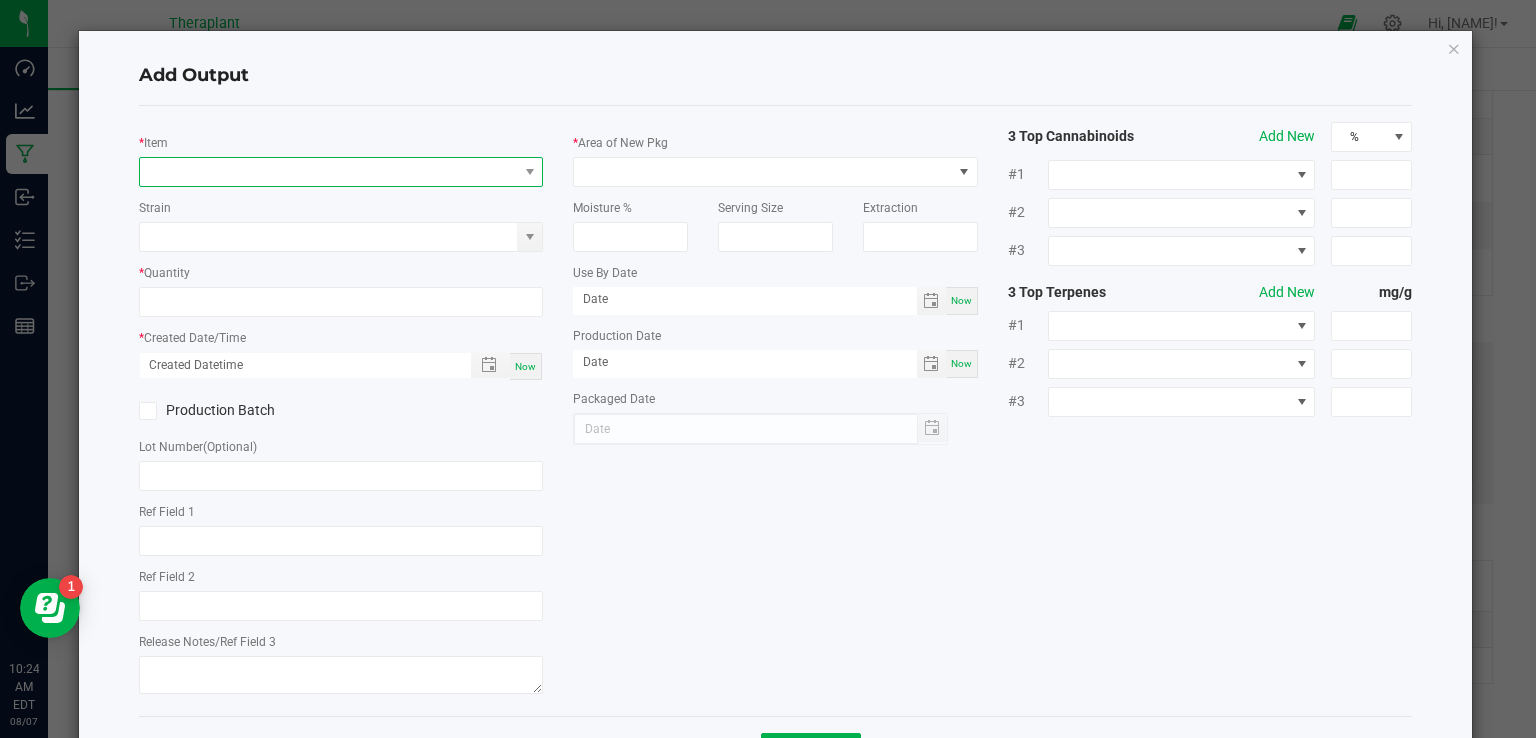 click at bounding box center (329, 172) 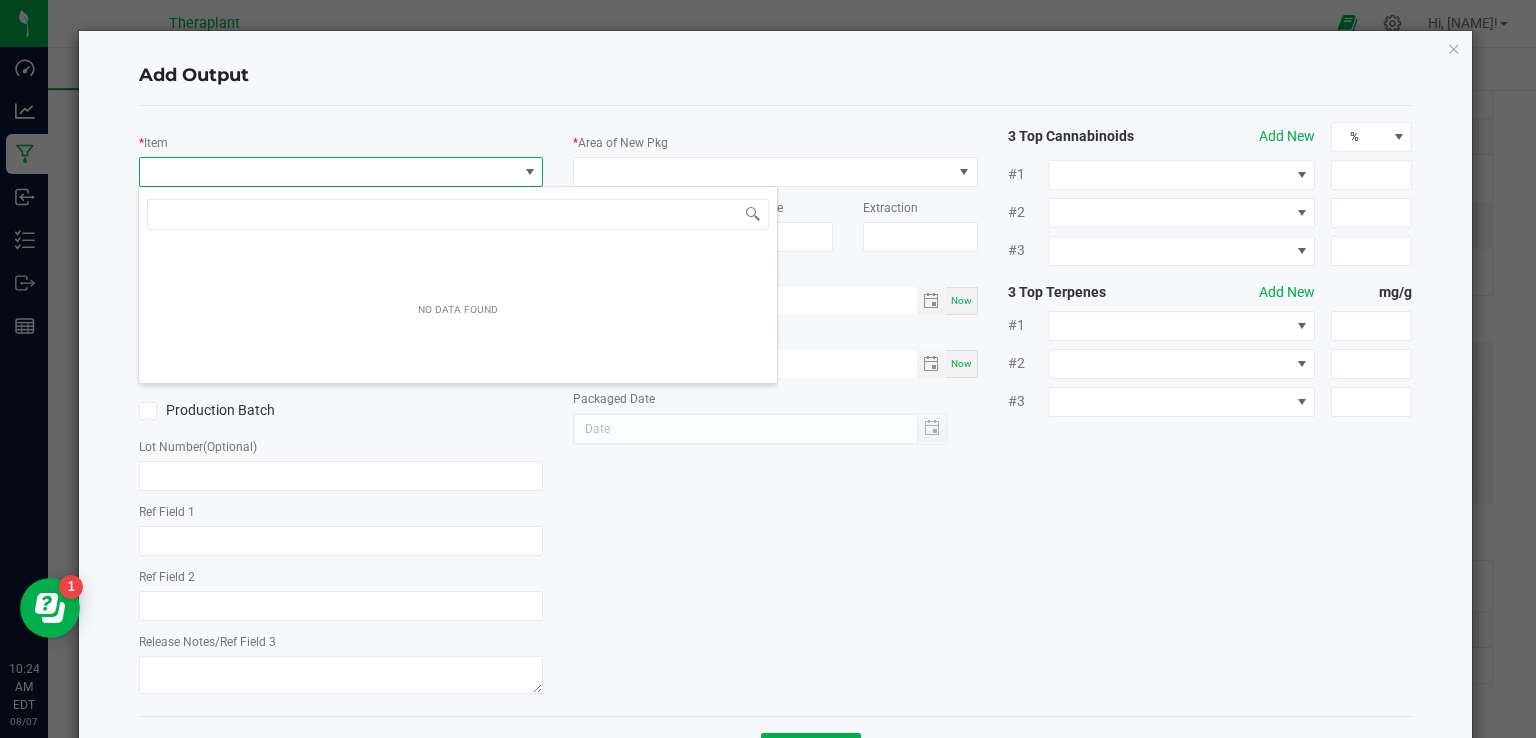 scroll, scrollTop: 99970, scrollLeft: 99600, axis: both 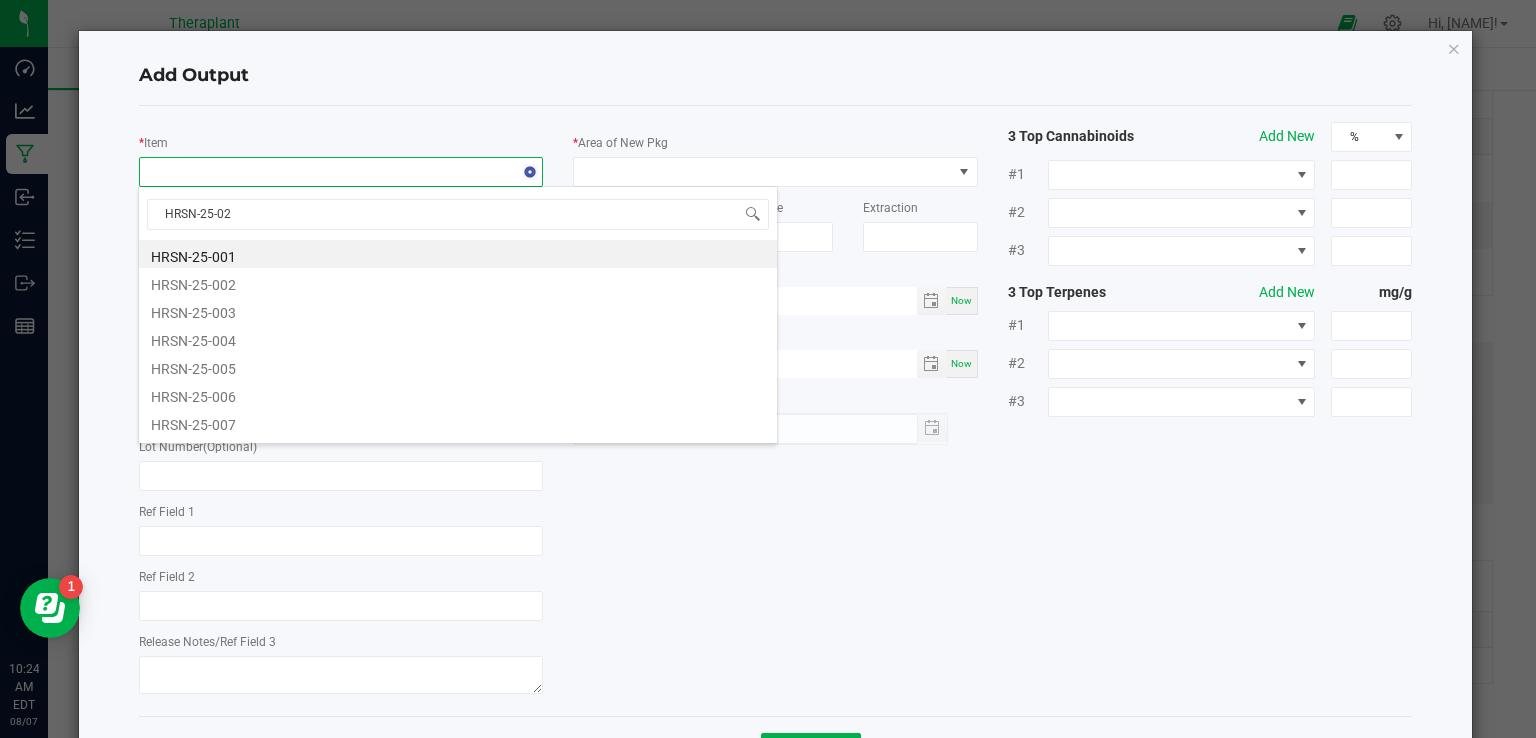 type on "HRSN-25-021" 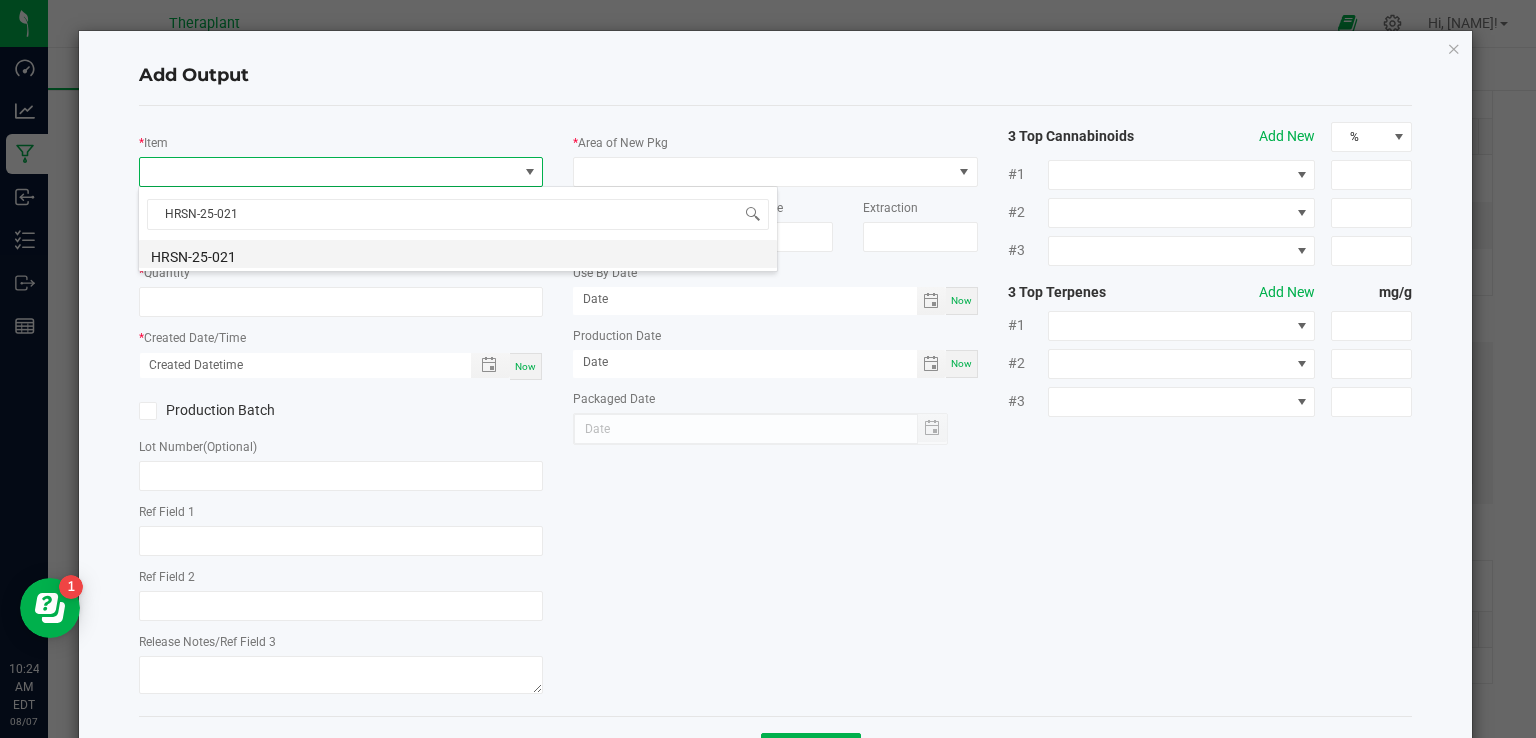click on "HRSN-25-021" at bounding box center (458, 254) 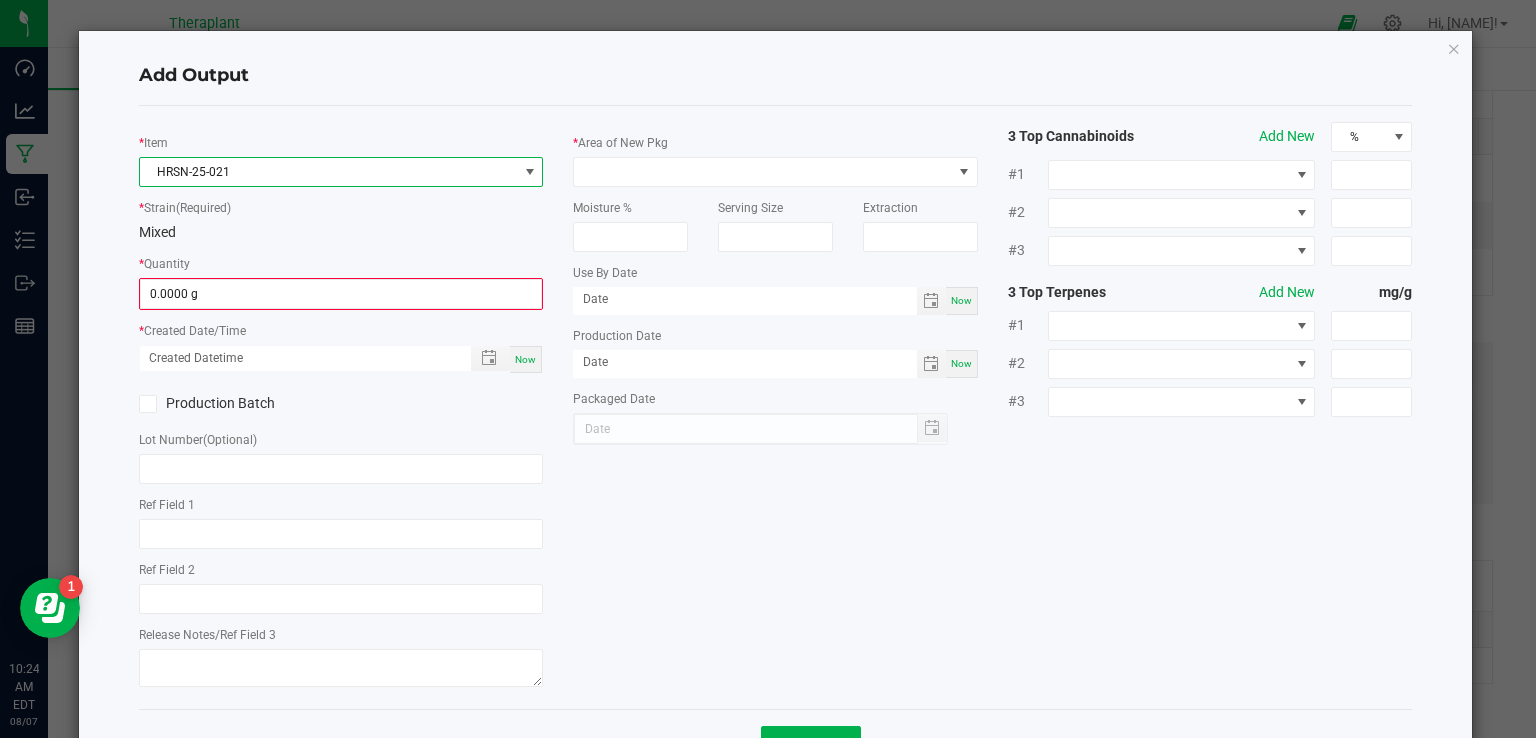 click on "*   Quantity  0.0000 g" 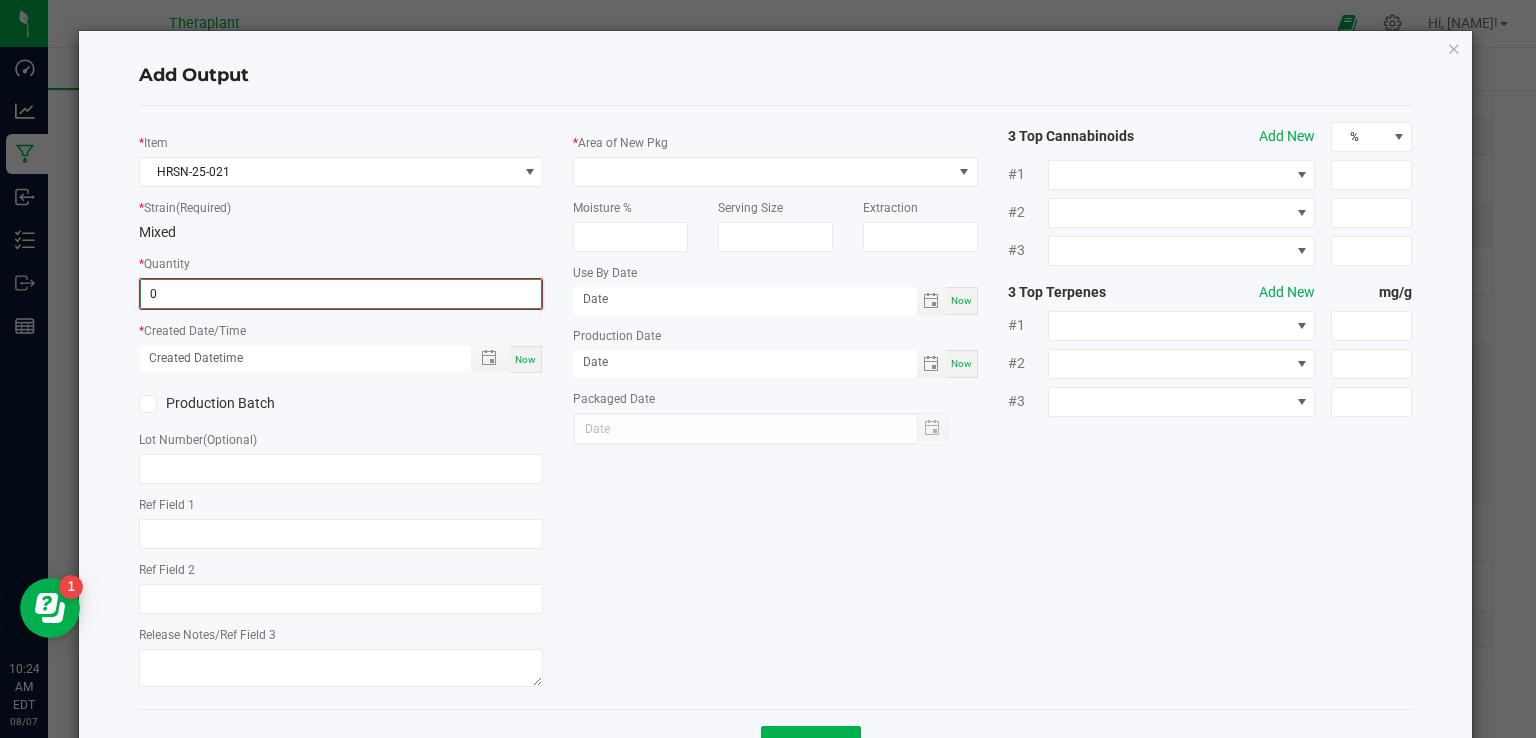 click on "0" at bounding box center [341, 294] 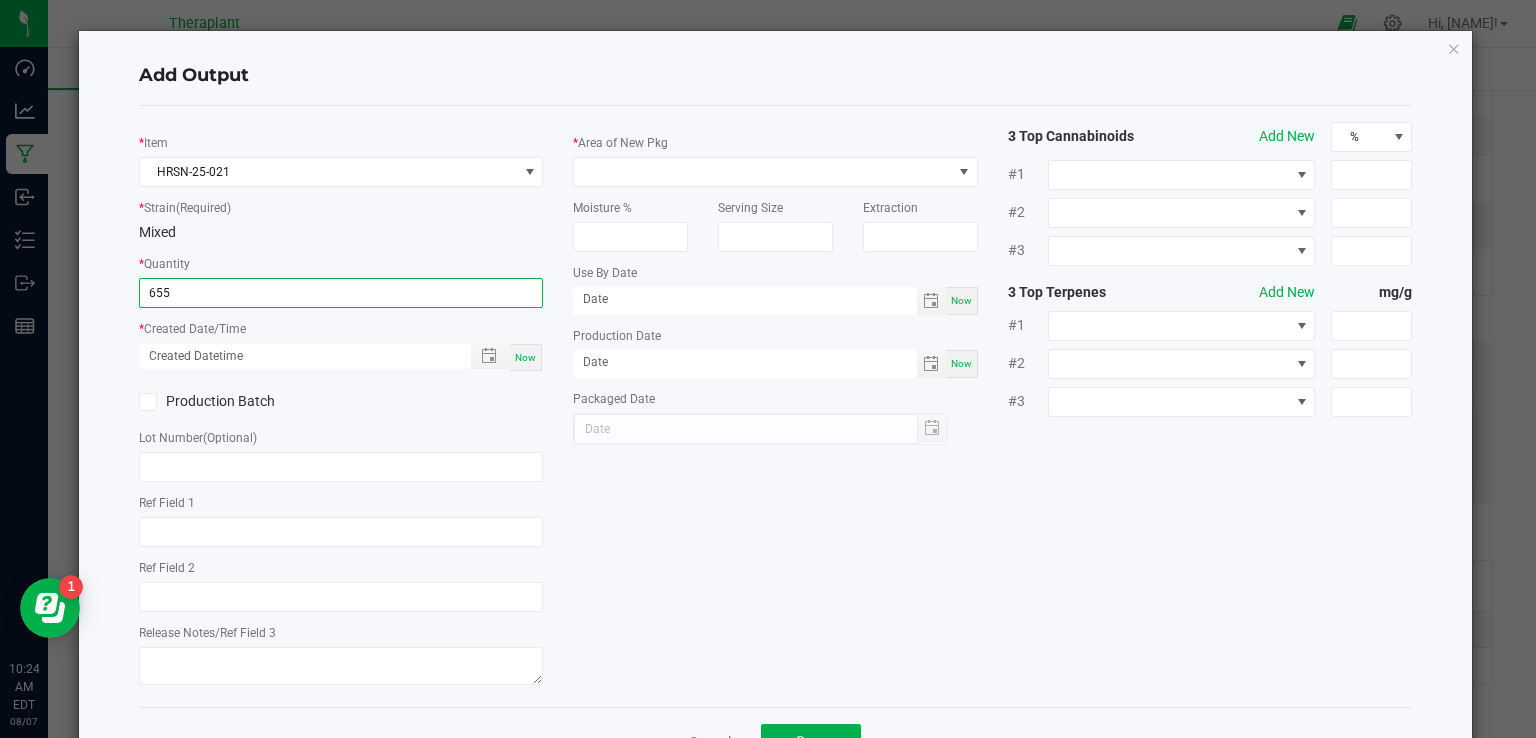 type on "655.0000 g" 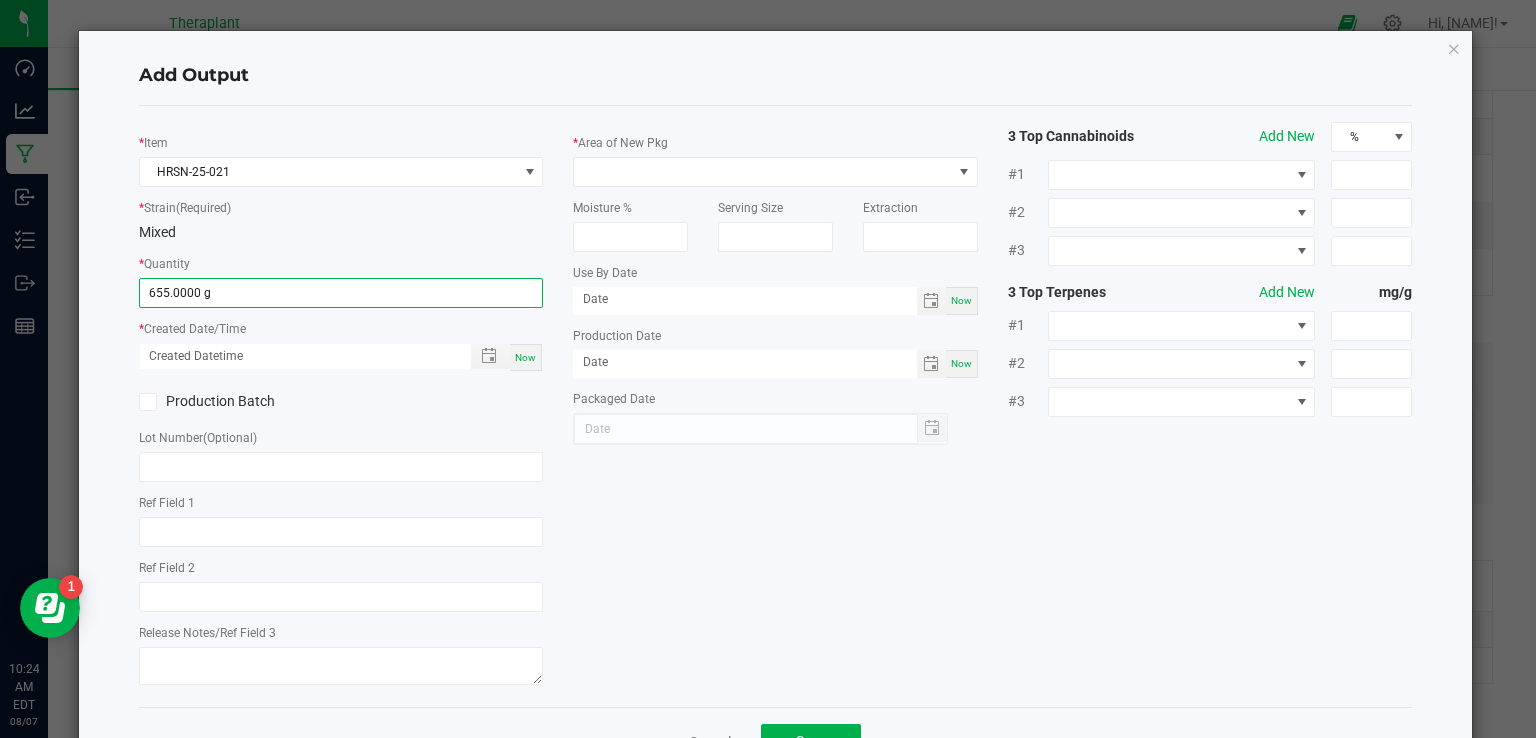 click on "Now" at bounding box center (525, 357) 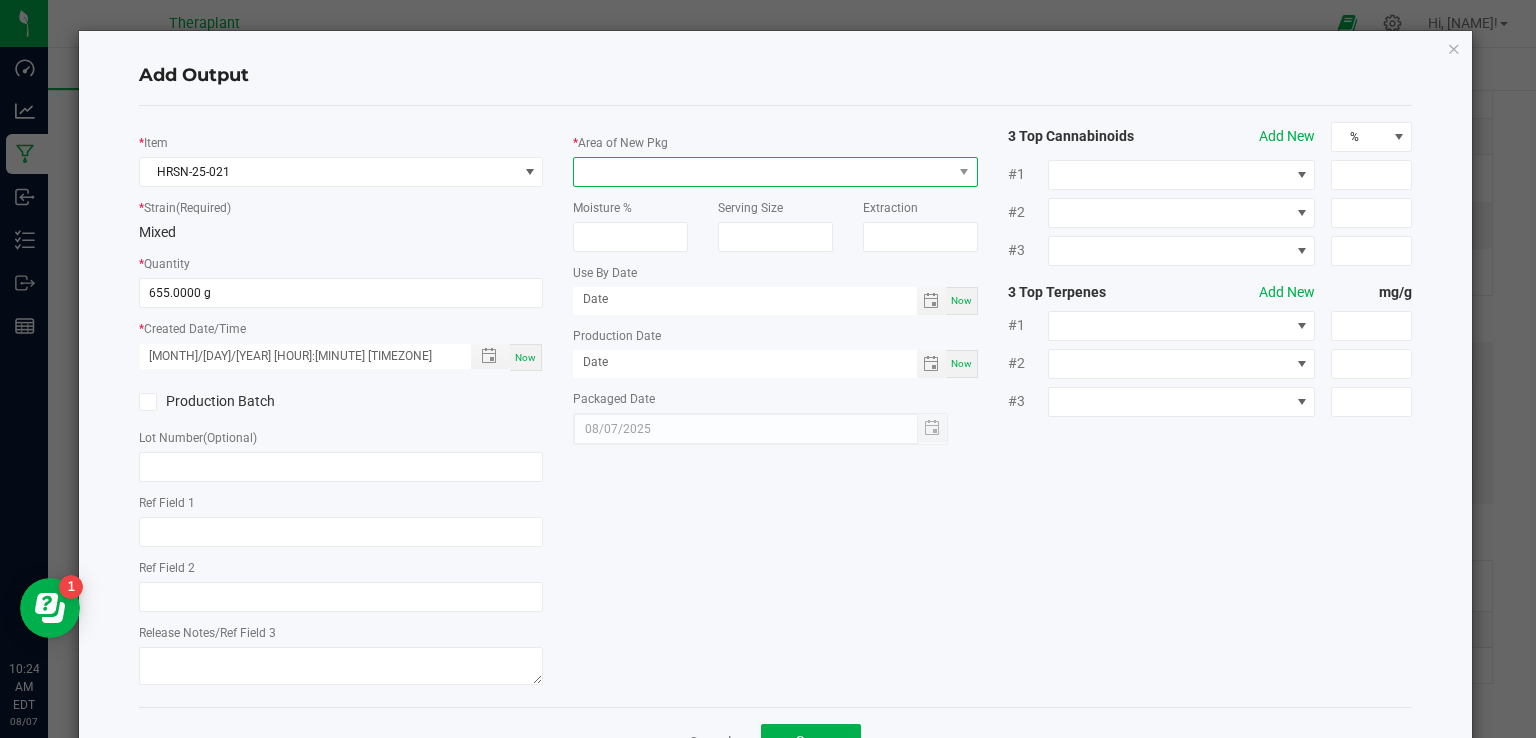 click at bounding box center (763, 172) 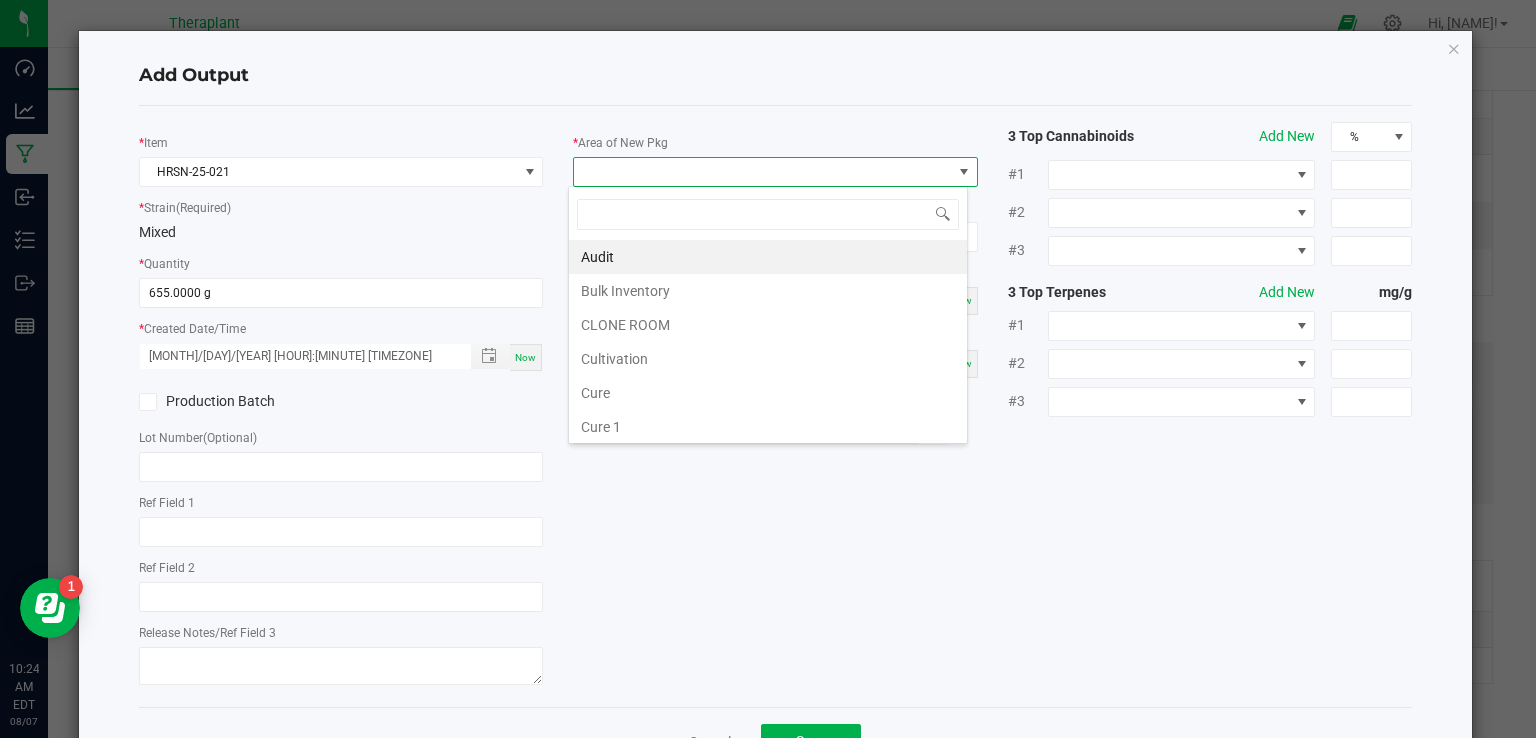 scroll, scrollTop: 99970, scrollLeft: 99600, axis: both 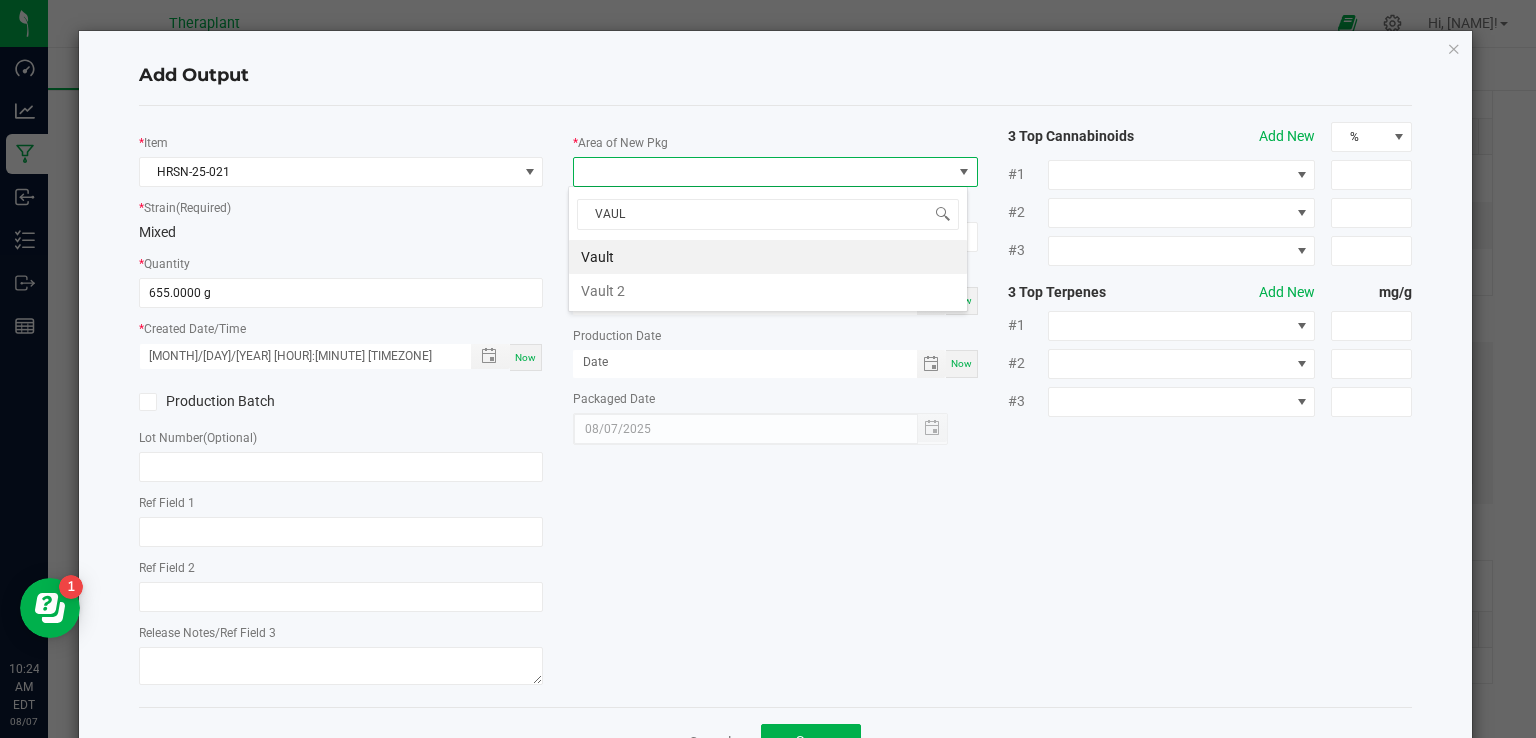 type on "VAULT" 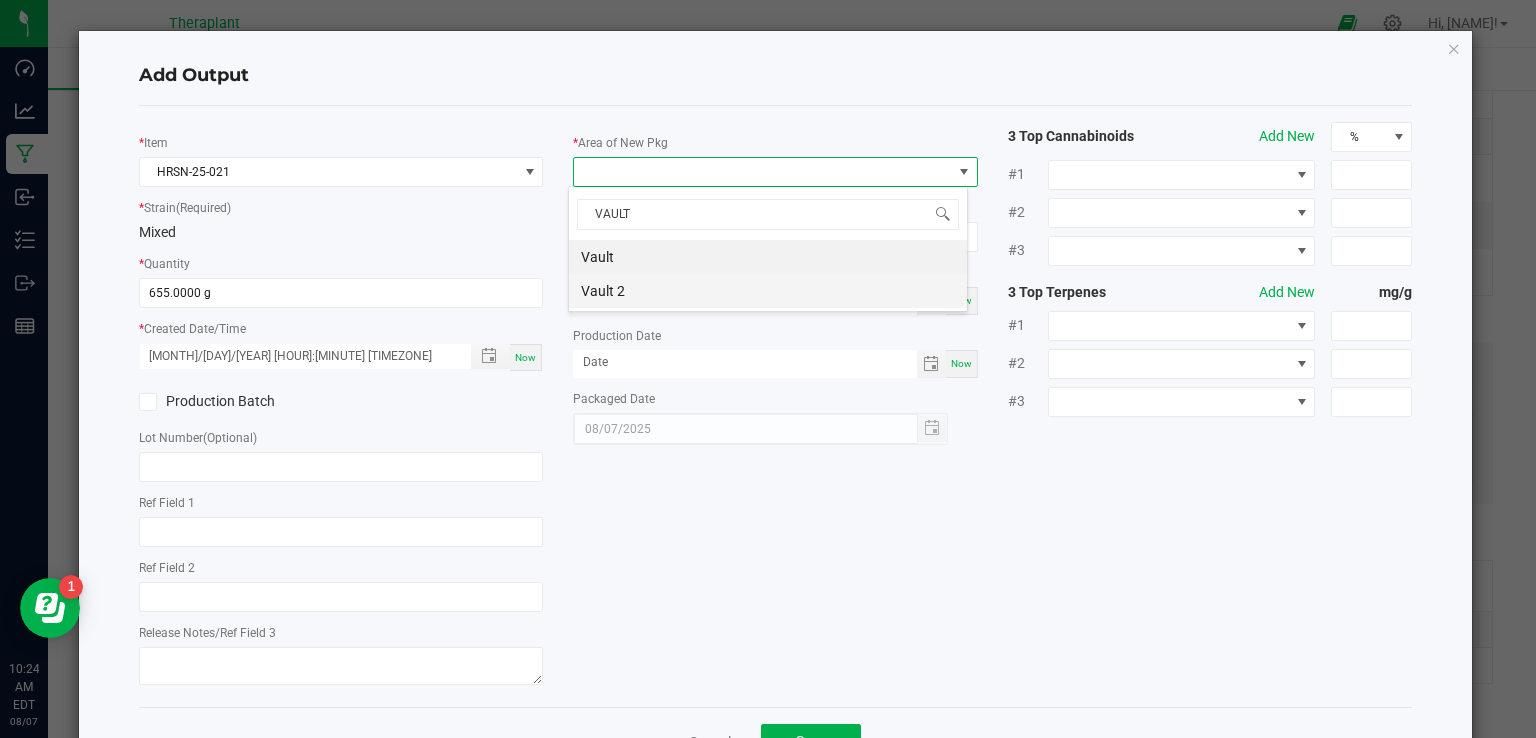 click on "Vault 2" at bounding box center [768, 291] 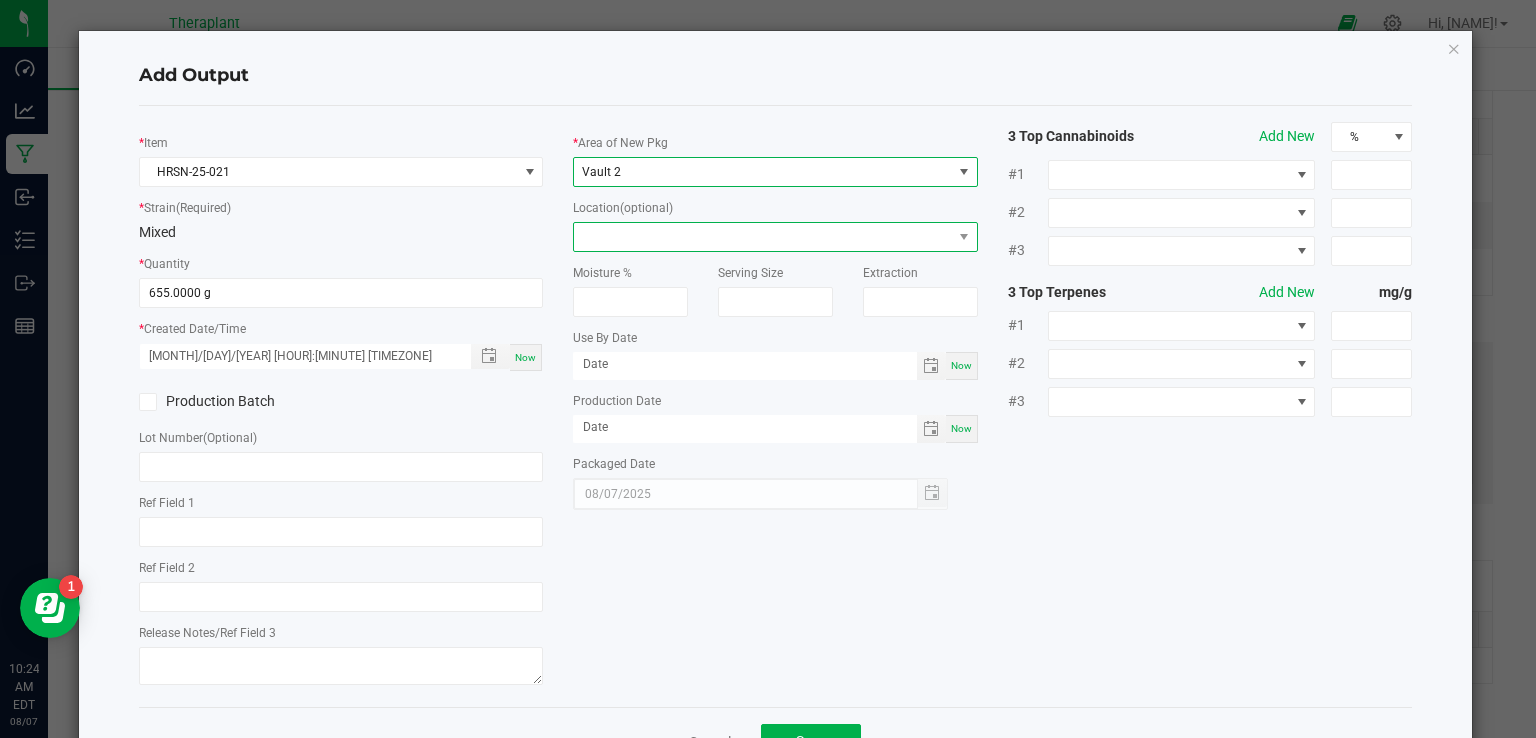 click at bounding box center [763, 237] 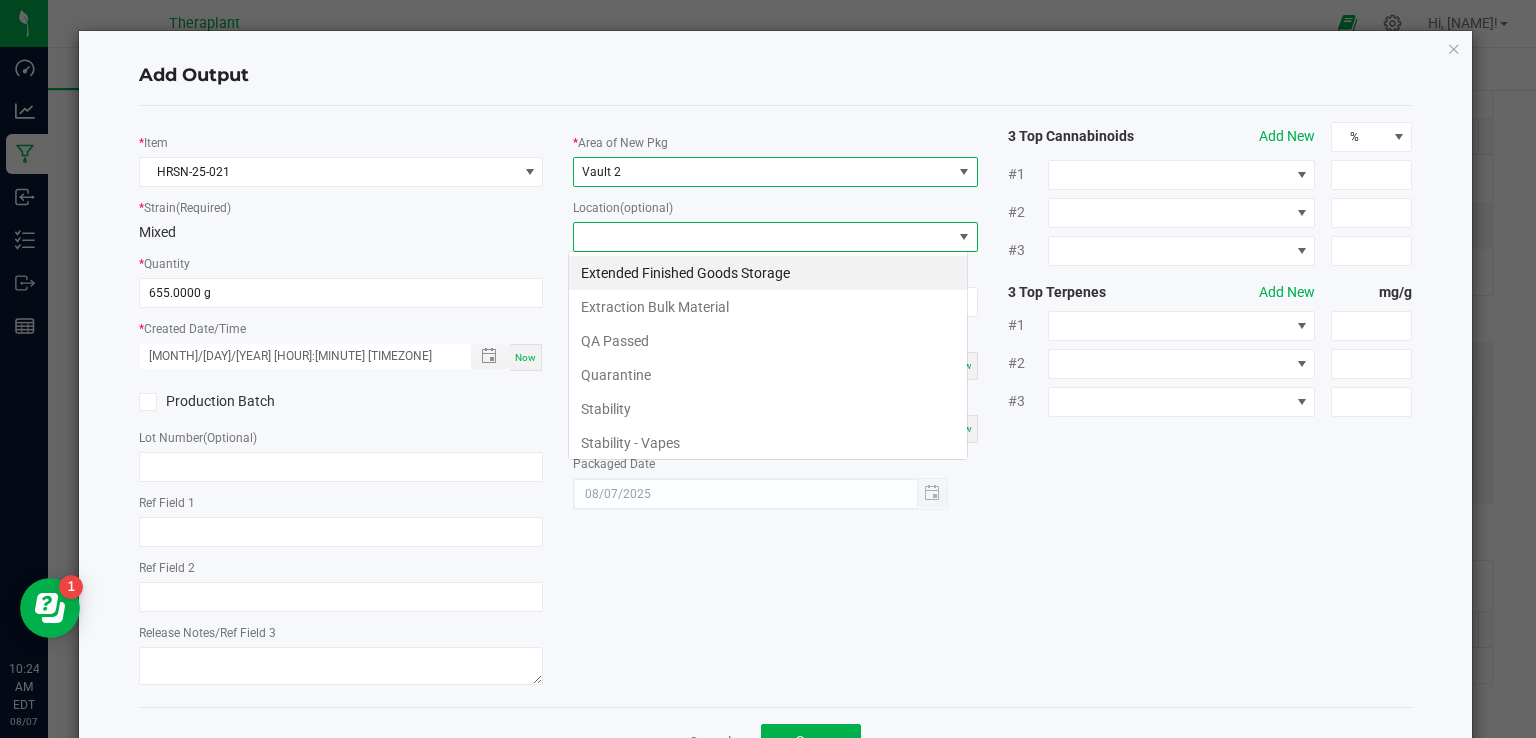 scroll, scrollTop: 99970, scrollLeft: 99600, axis: both 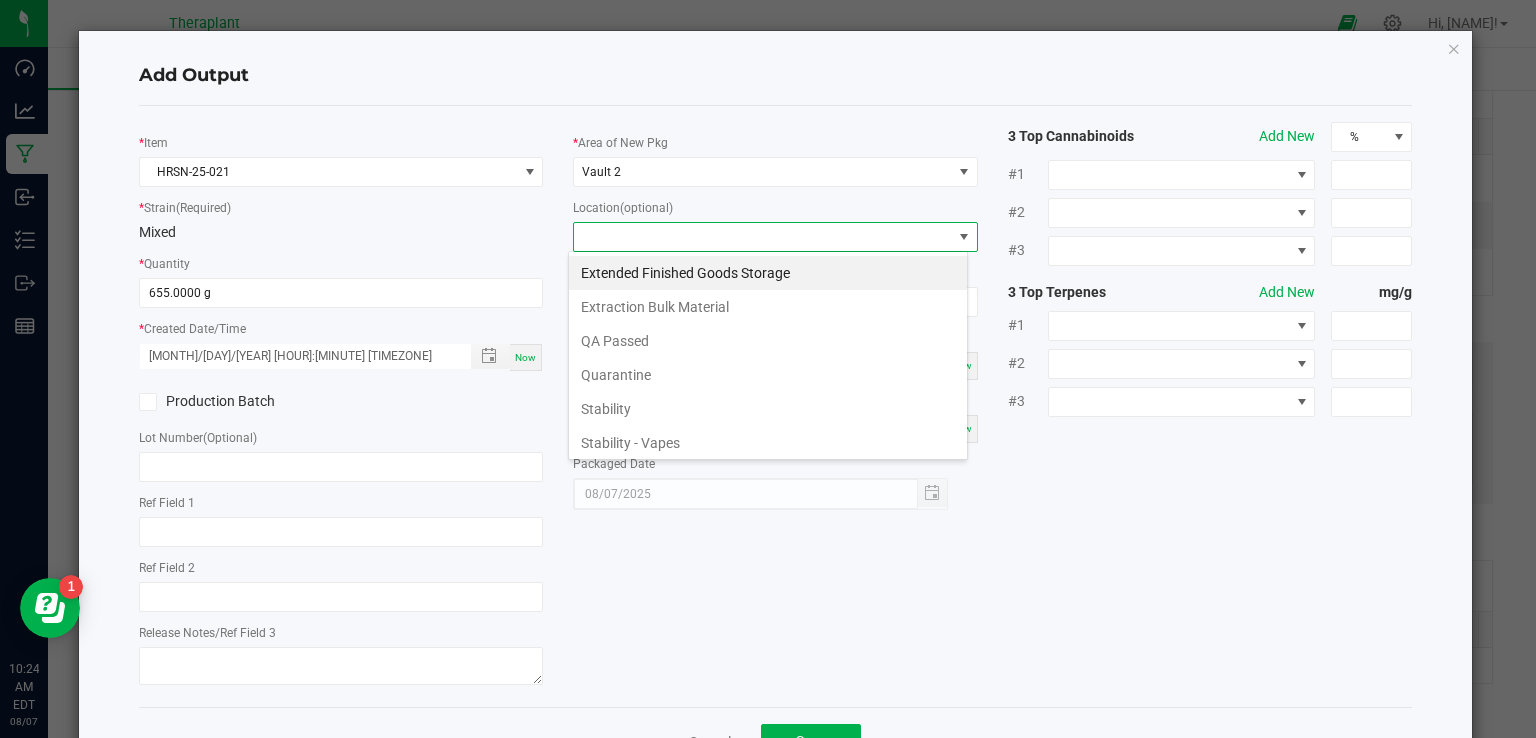 click on "*   Item  [PRODUCT_CODE]  *   Strain  (Required)  Mixed   *   Quantity  [QUANTITY] g  *   Created Date/Time  [MONTH]/[DAY]/[YEAR] [HOUR]:[MINUTE] AM Now  Production Batch   Lot Number  (Optional)     Ref Field 1   Ref Field 2   Release Notes/Ref Field 3   *   Area of New Pkg  Vault 2  Location  (optional)  Moisture %   Serving Size   Extraction   Use By Date  Now  Production Date  Now  Packaged Date  [MONTH]/[DAY]/[YEAR] 3 Top Cannabinoids  Add New  % #1 #2 #3 3 Top Terpenes  Add New  mg/g #1 #2 #3" 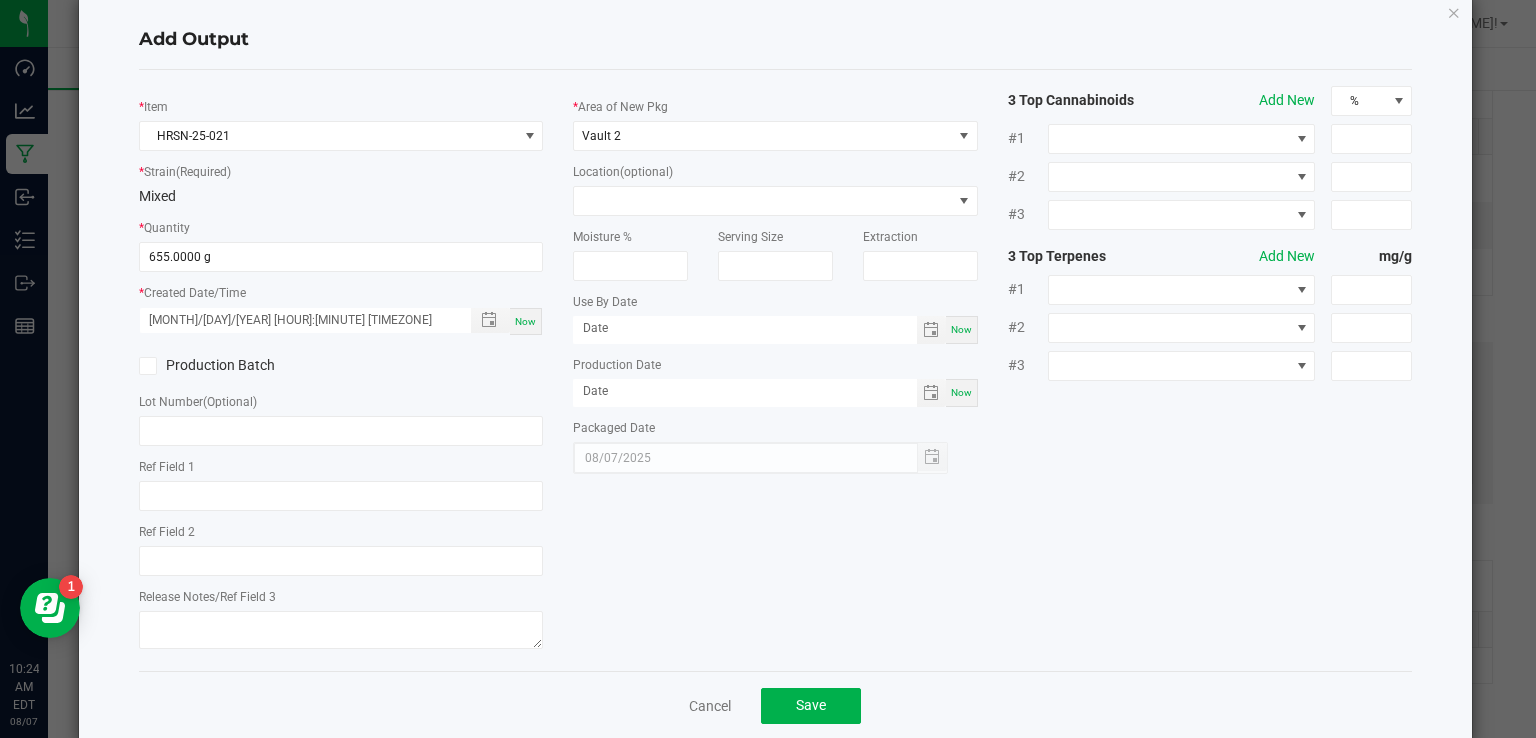 scroll, scrollTop: 70, scrollLeft: 0, axis: vertical 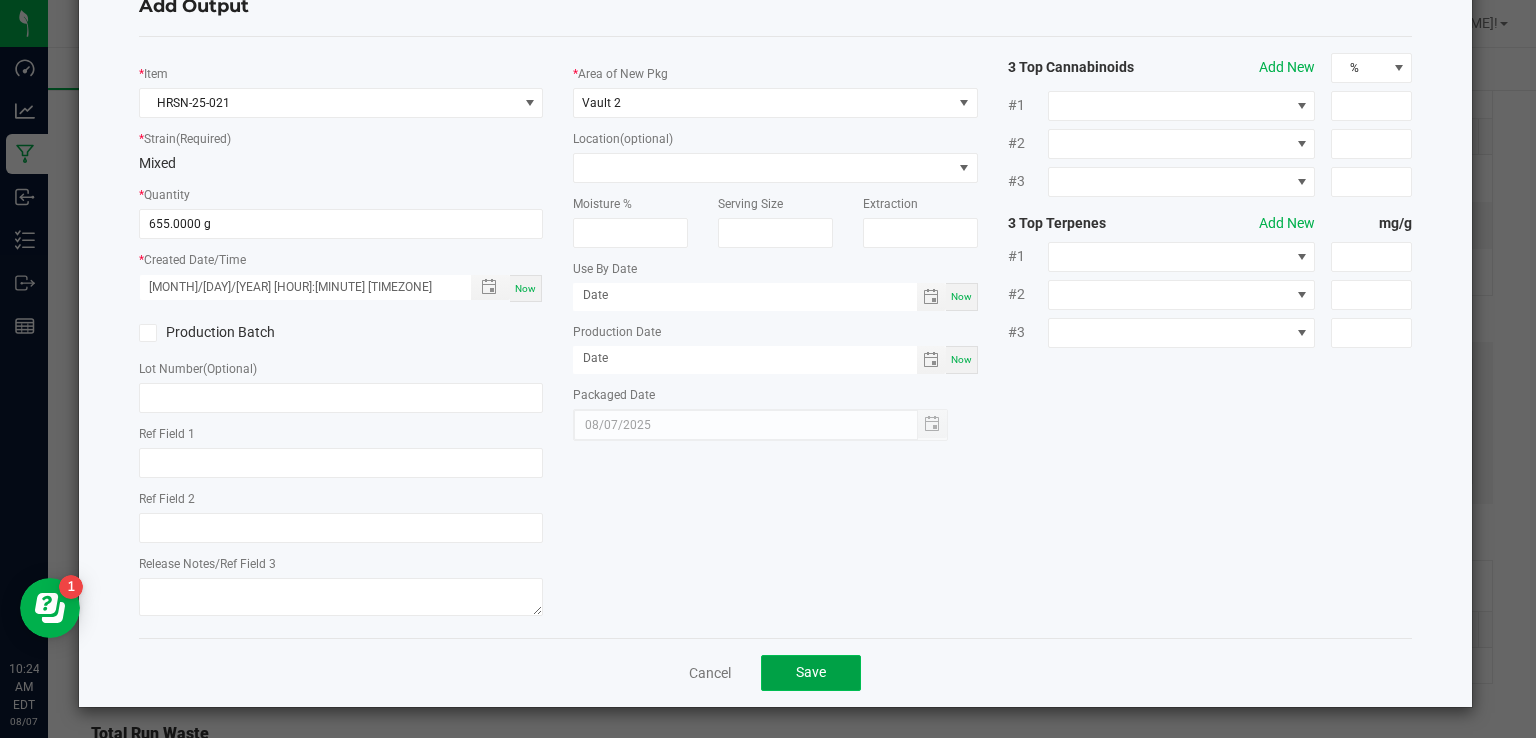 click on "Save" 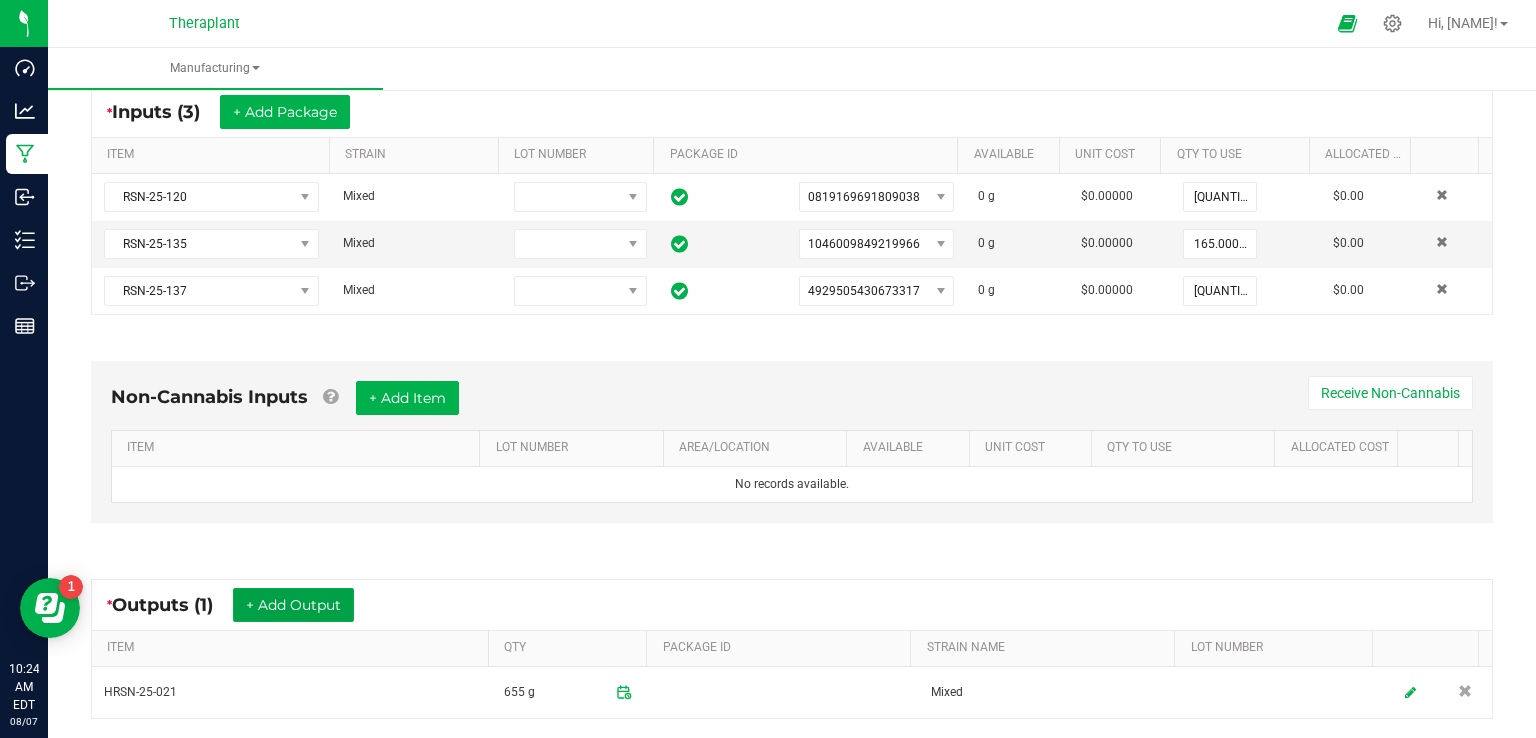 scroll, scrollTop: 400, scrollLeft: 0, axis: vertical 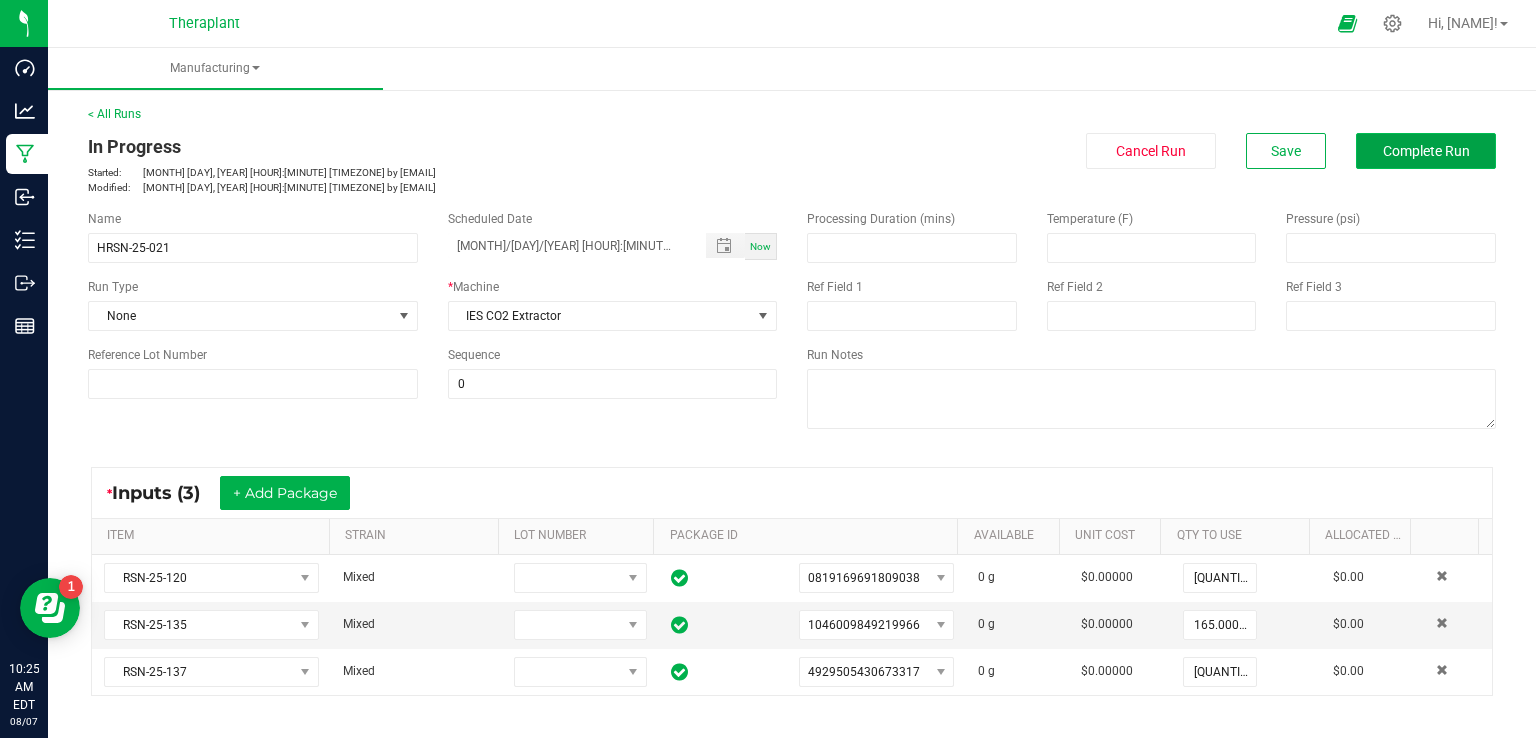 click on "Complete Run" at bounding box center (1426, 151) 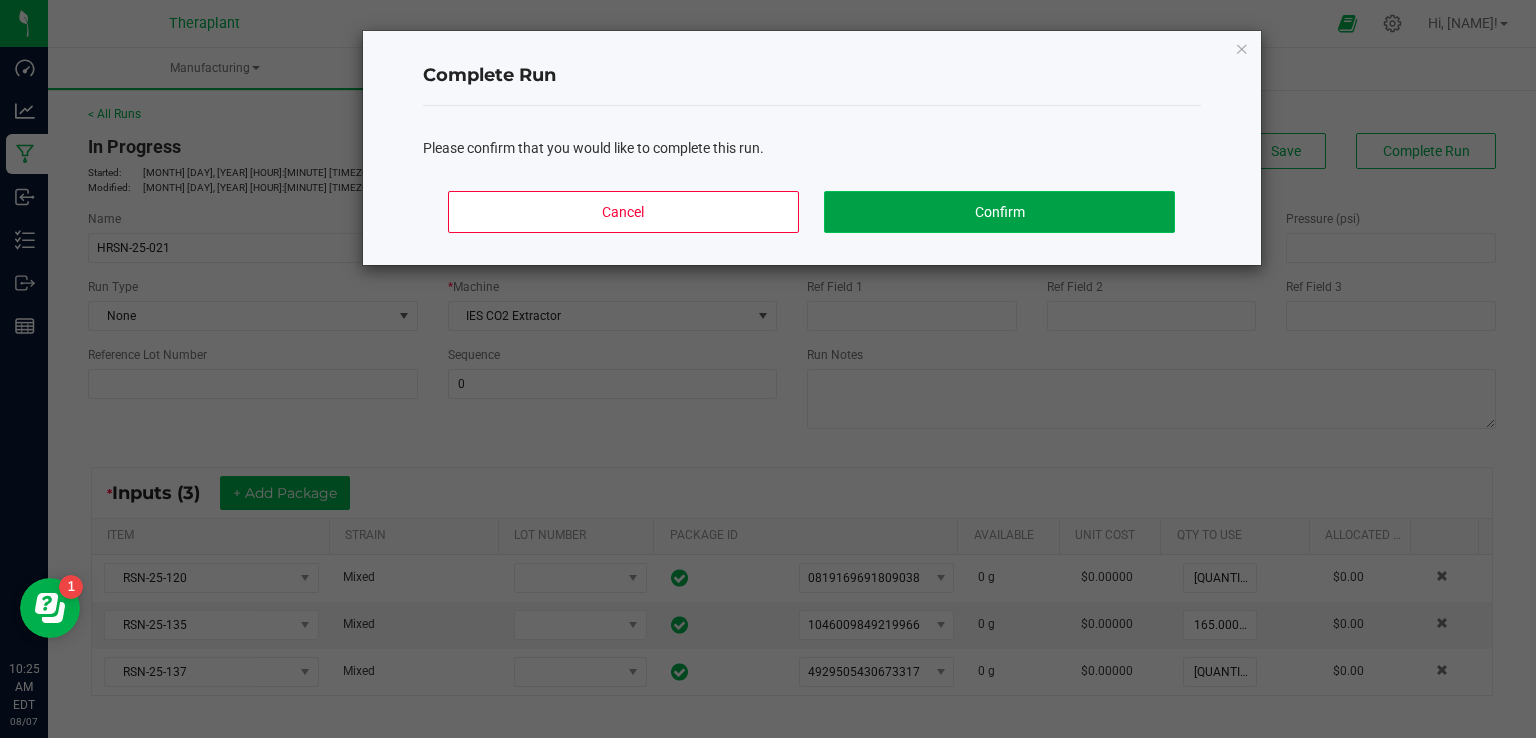 click on "Confirm" 